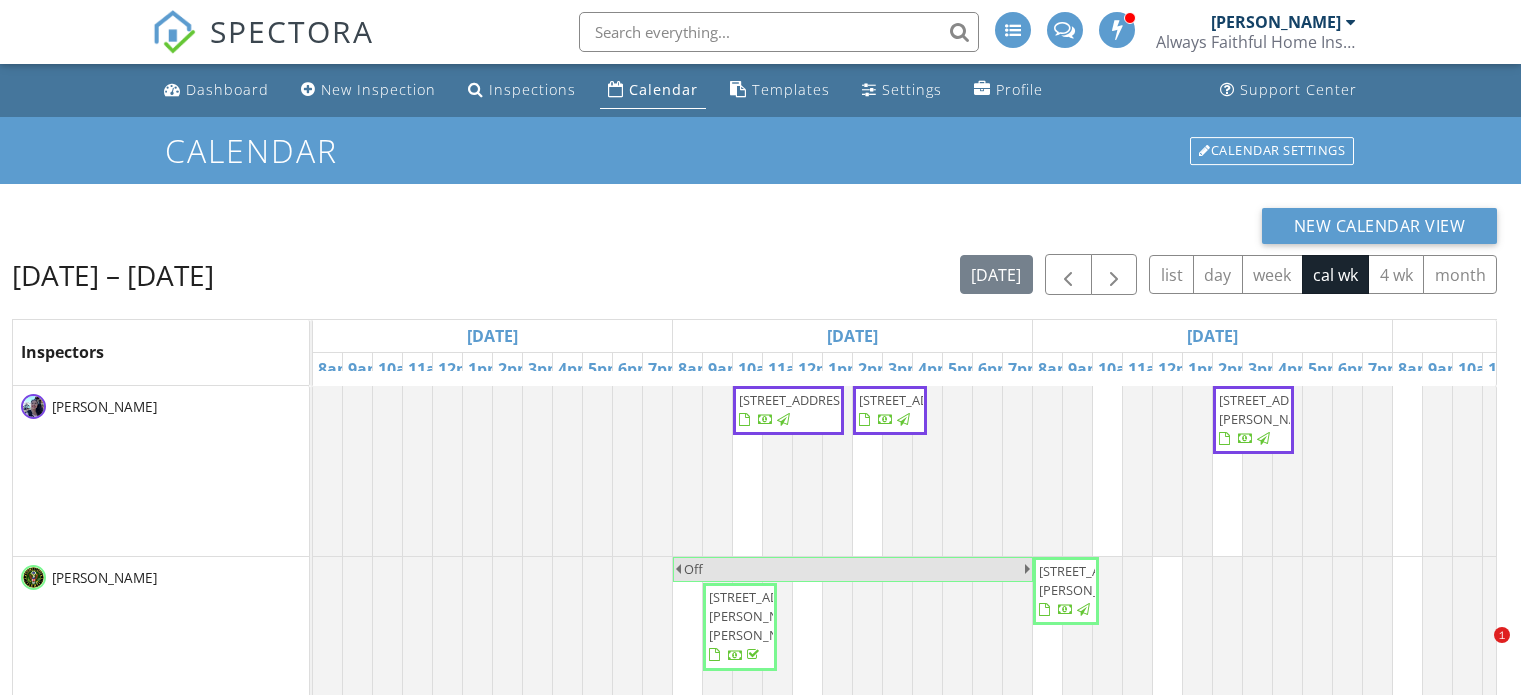 scroll, scrollTop: 0, scrollLeft: 0, axis: both 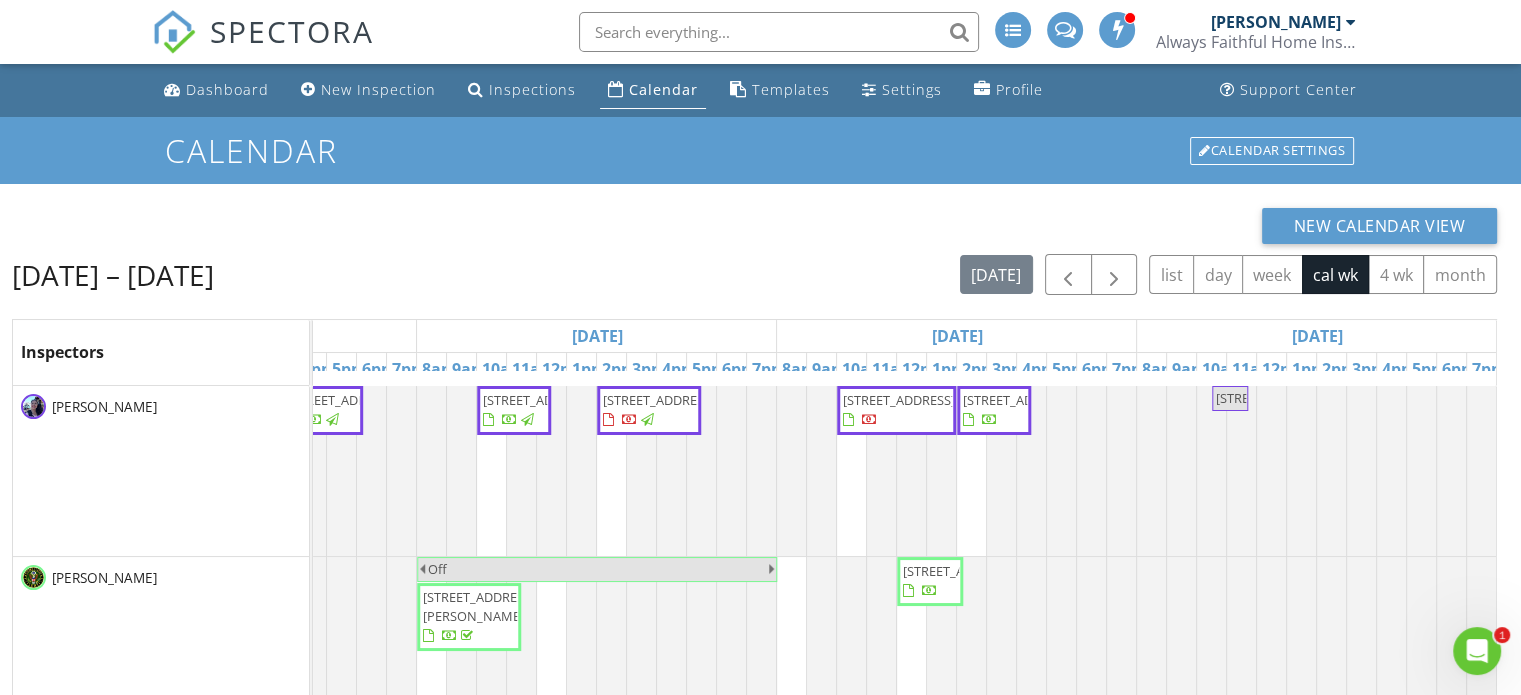 click on "[STREET_ADDRESS]" at bounding box center [896, 410] 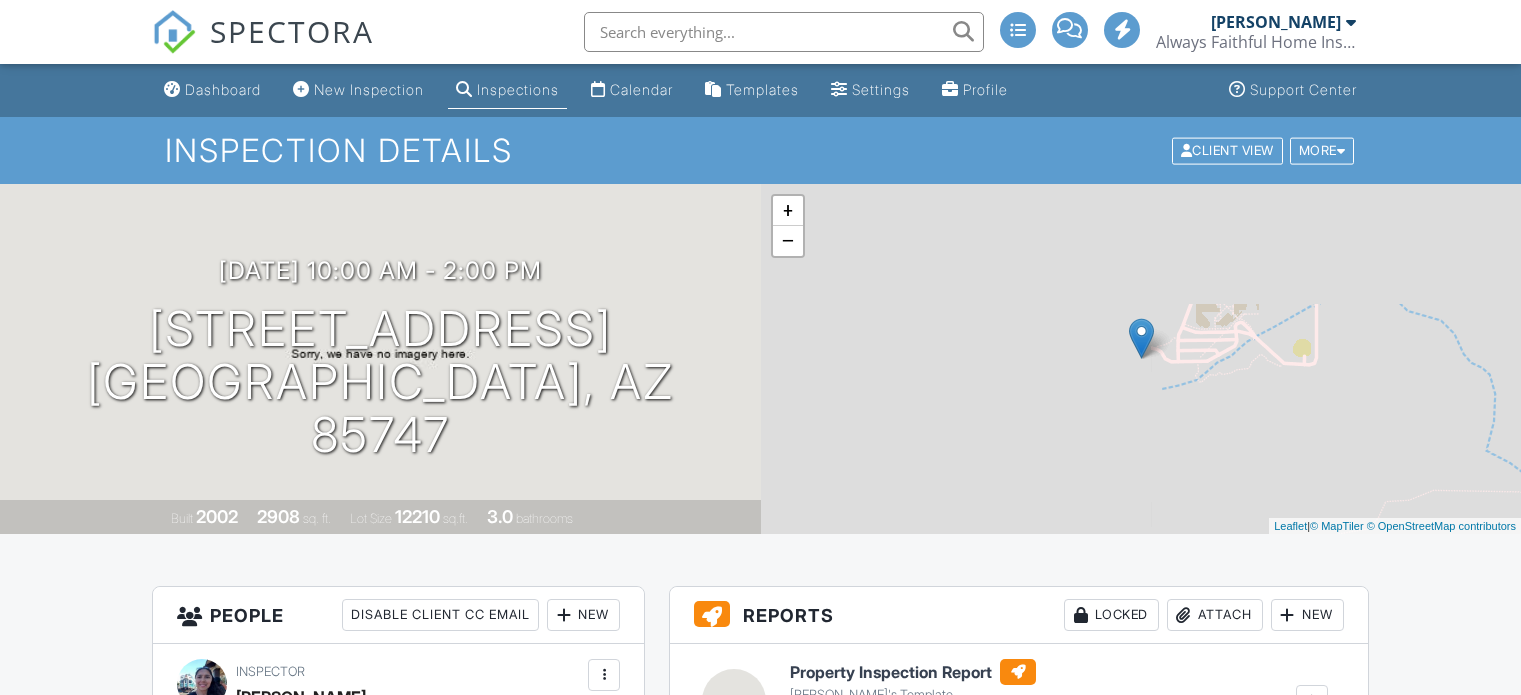scroll, scrollTop: 220, scrollLeft: 0, axis: vertical 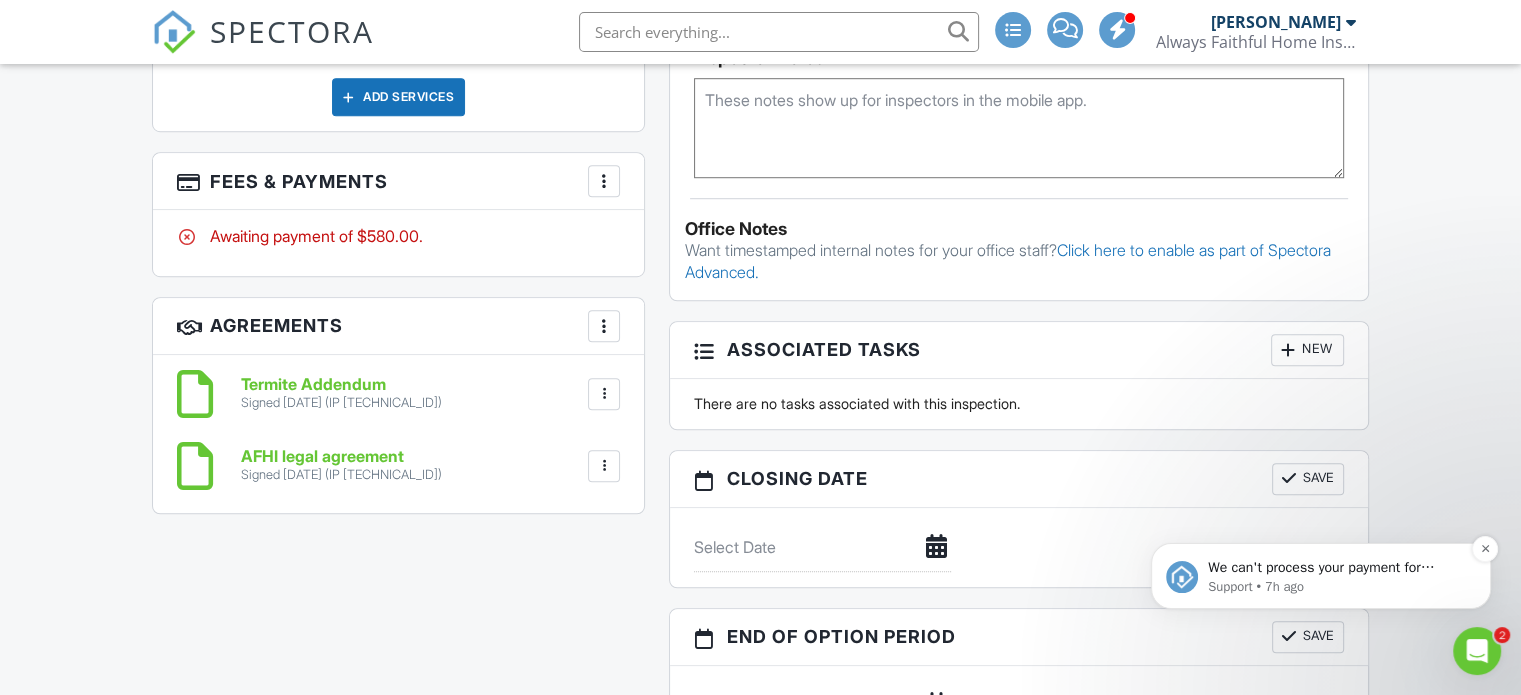 click on "We can't process your payment for Spectora Advanced using your card XXXX3517 (exp. 2023-3). If this card is no longer valid, please update it here. We will try running the payment again tomorrow. Resubscriptions will be subject to our current pricing (ie grandfathered plans will be lost.)" at bounding box center [1337, 568] 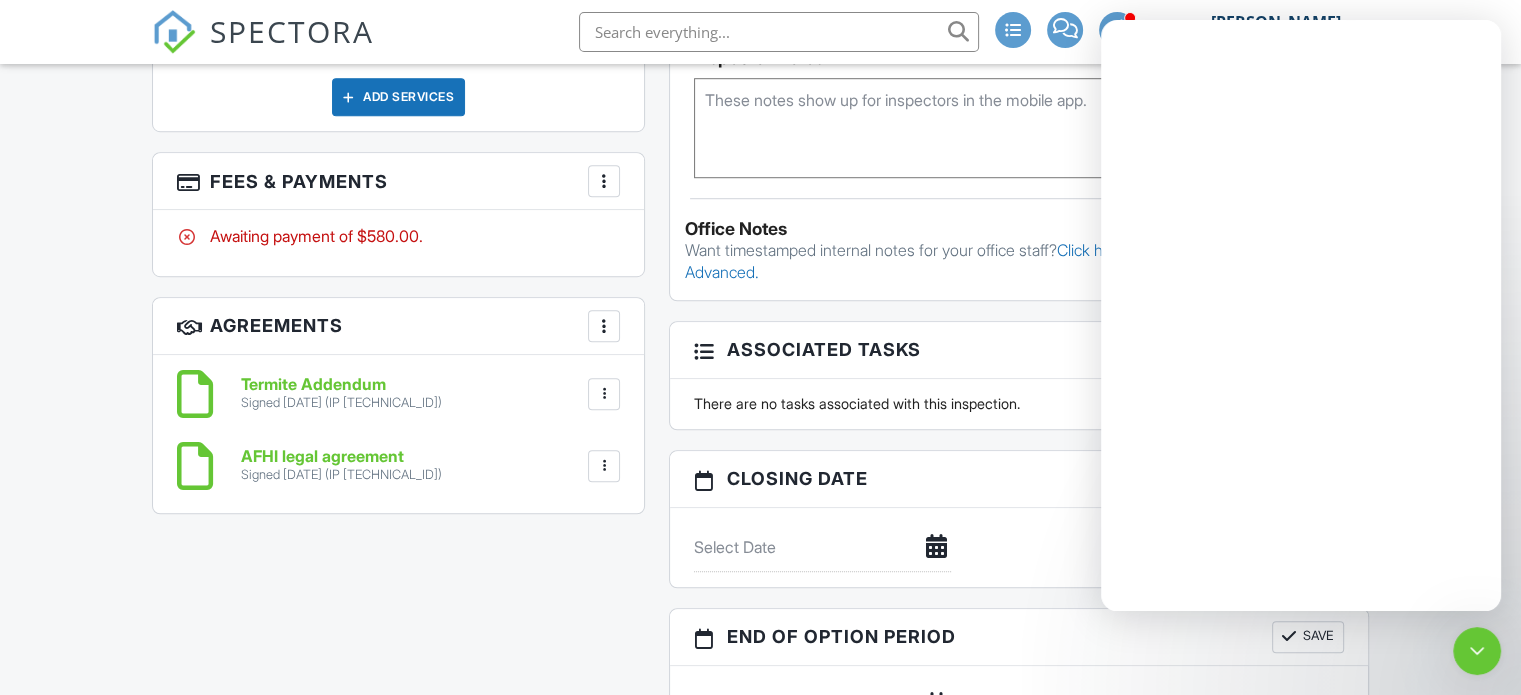 scroll, scrollTop: 0, scrollLeft: 0, axis: both 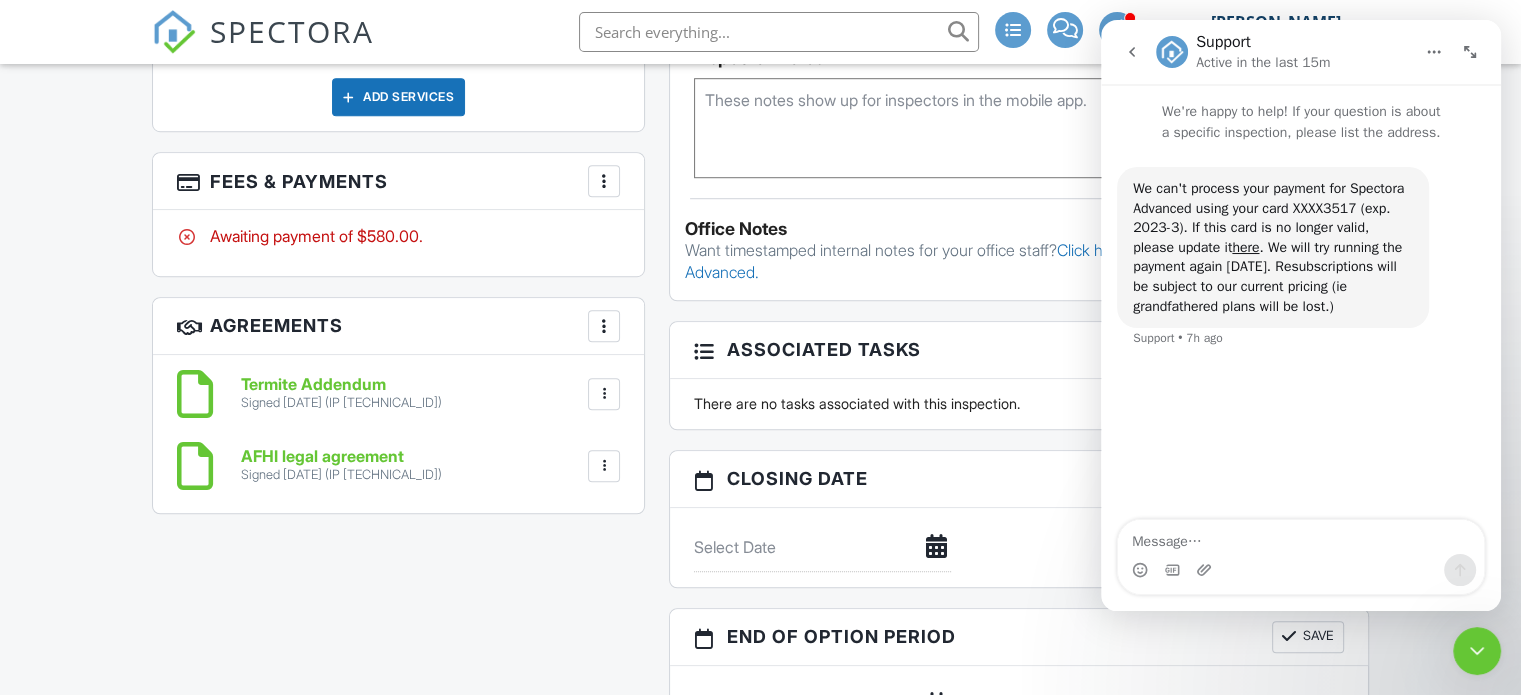 click 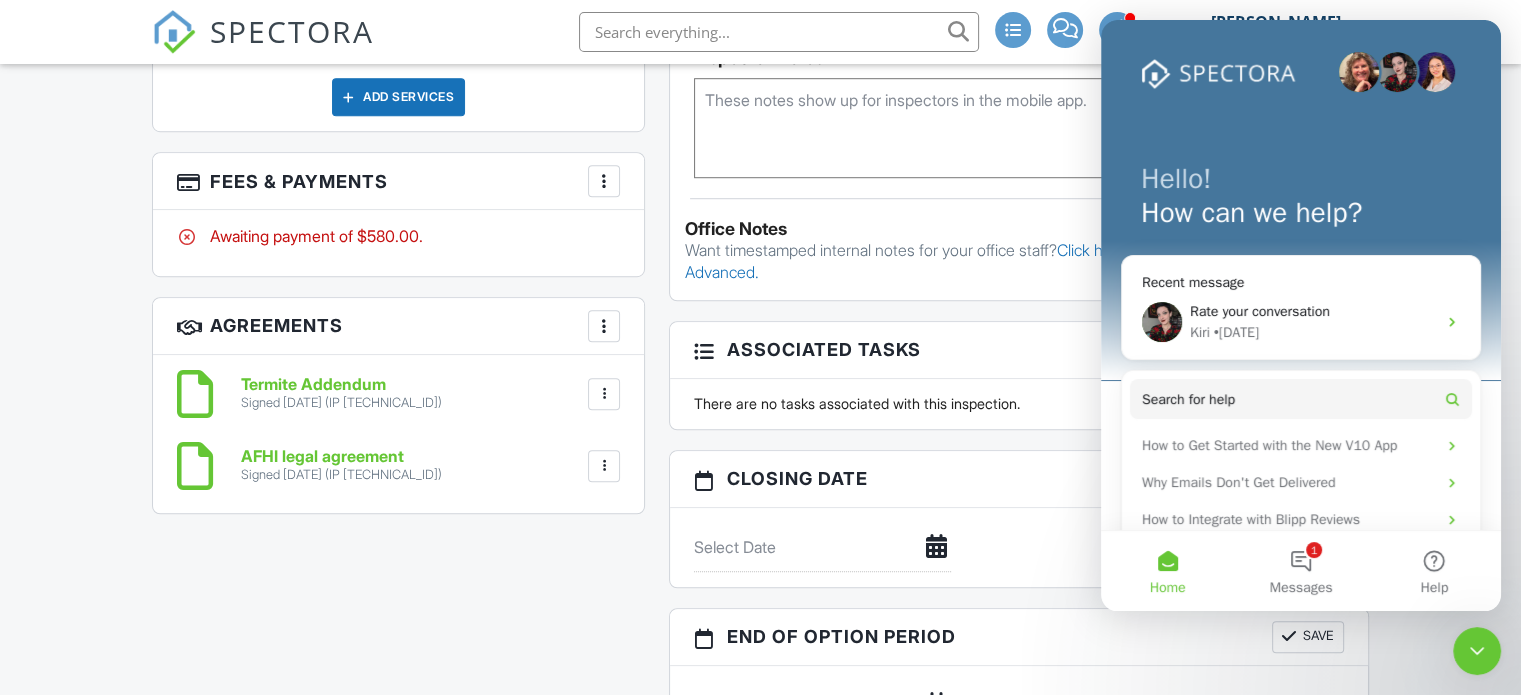 scroll, scrollTop: 0, scrollLeft: 0, axis: both 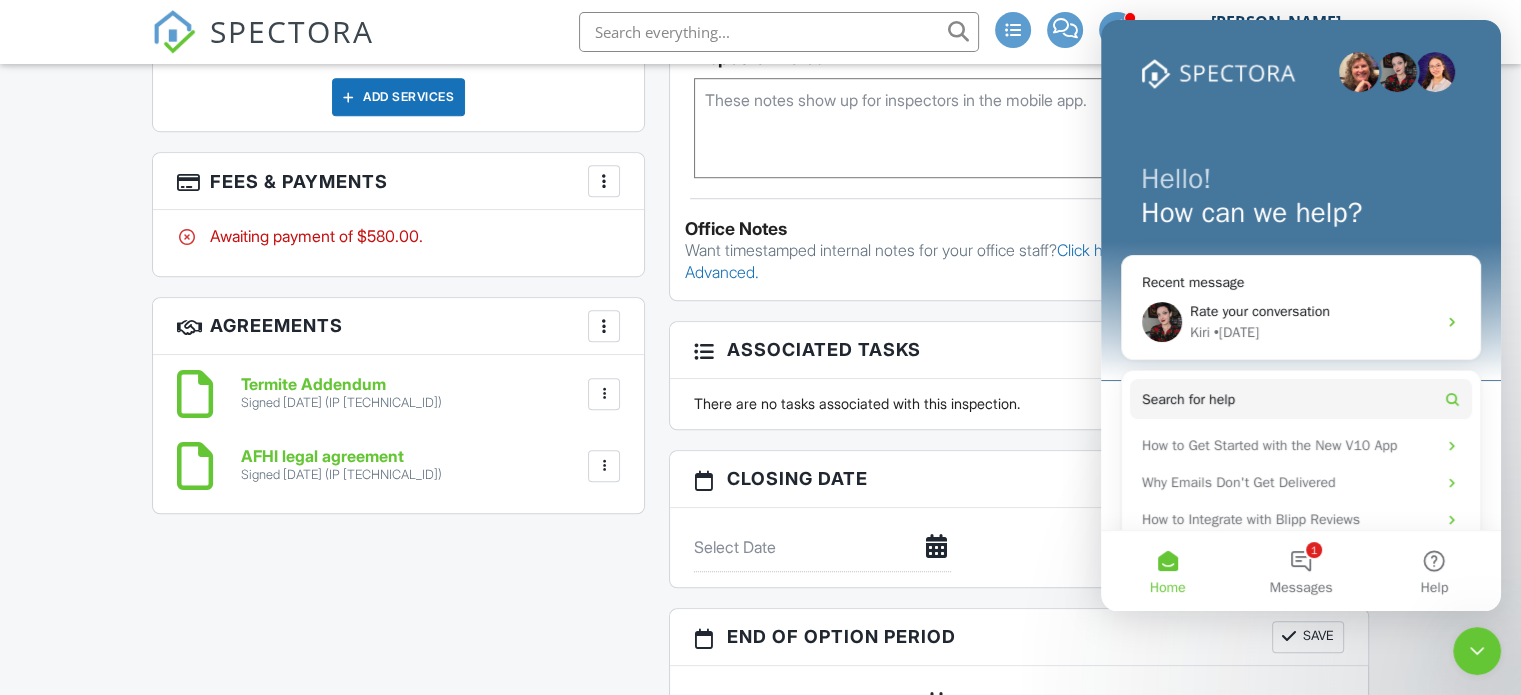click 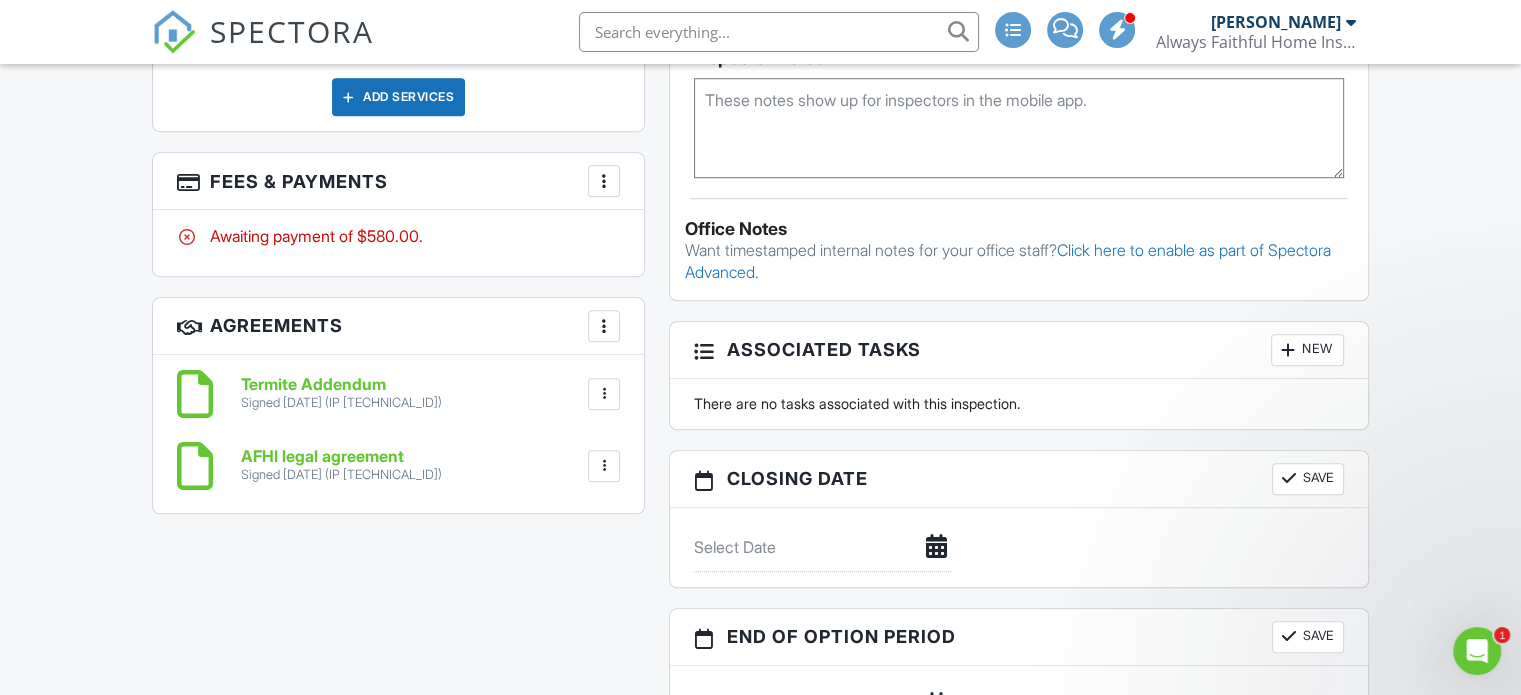 scroll, scrollTop: 0, scrollLeft: 0, axis: both 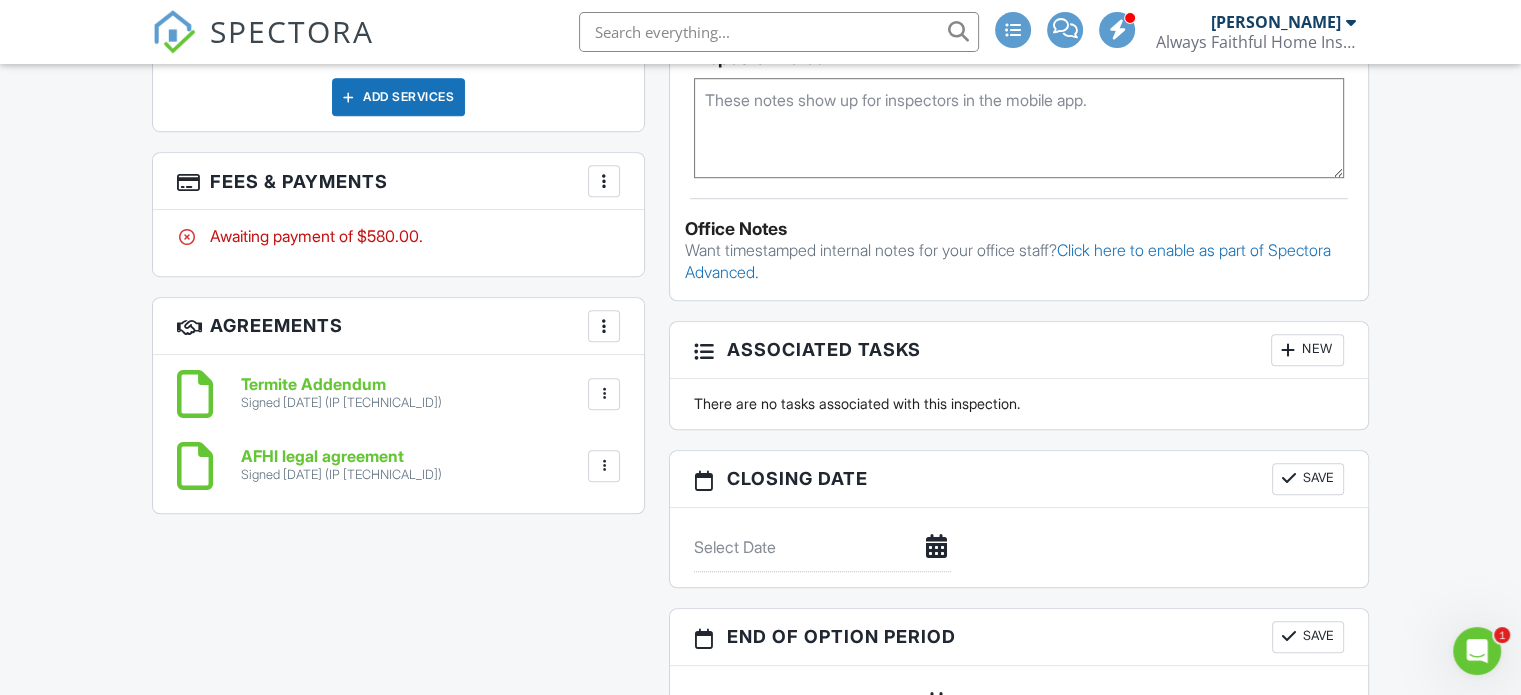 click at bounding box center [1019, 547] 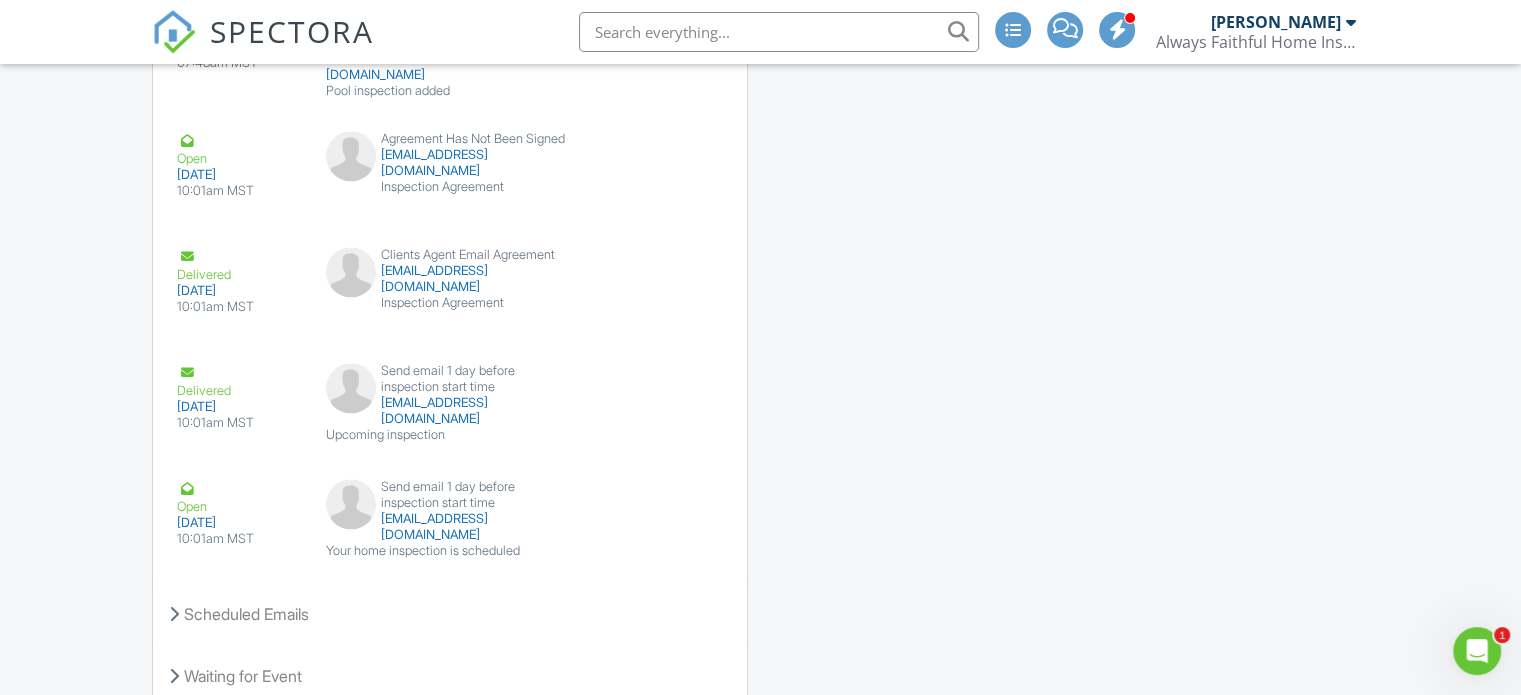 scroll, scrollTop: 3133, scrollLeft: 0, axis: vertical 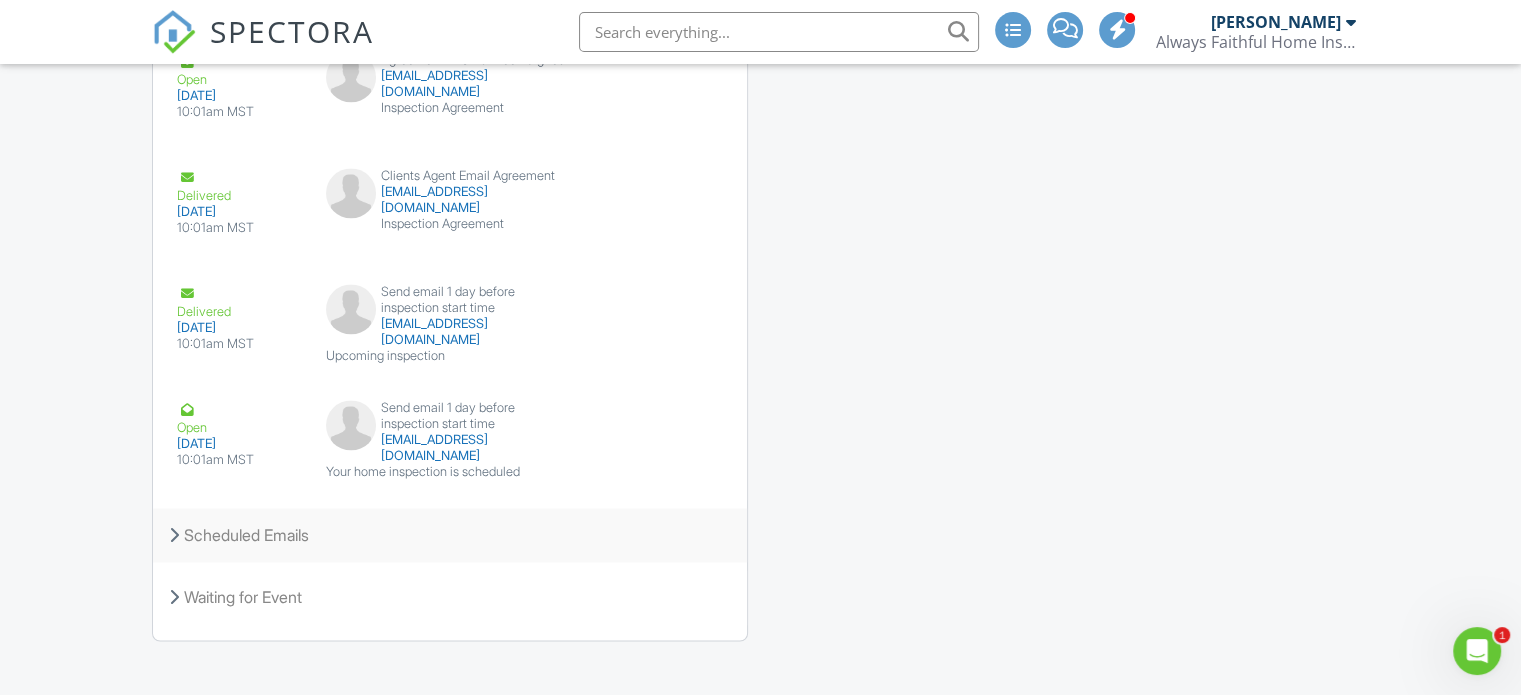 click on "Scheduled Emails" at bounding box center [450, 535] 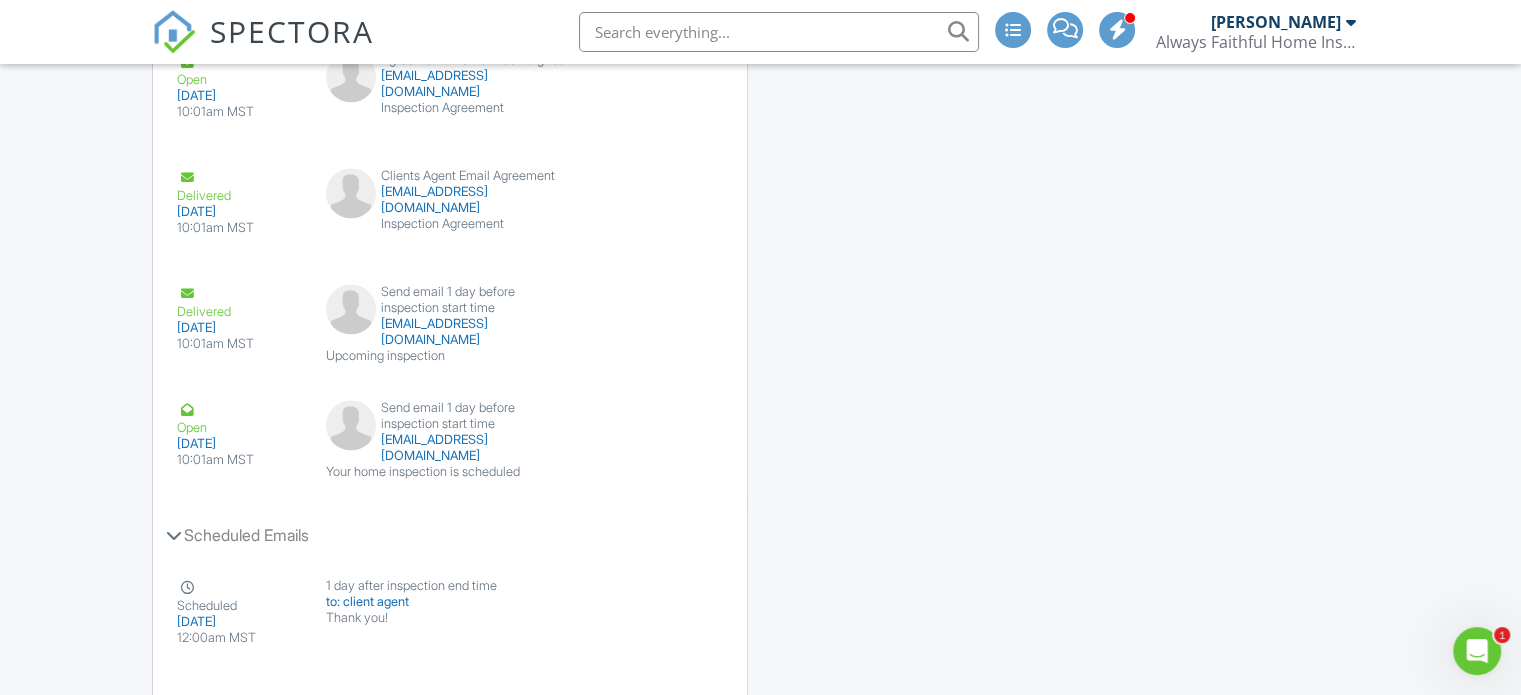 click on "Emails
Share Details
Sent Emails
Open
07/10/2025
07:09am MST
Send email when inspection scheduled
tjeffrey@msn.com
Home Inspection Confirmation
View Email
Resend
Open
07/10/2025
07:09am MST
Send email when inspection scheduled
kdubbz@me.com
Home Inspection Confirmation
View Email
Resend
Open
07/10/2025
07:48am MST
BugStop added
adam@bugstopllc.com
Termite inspection needed with Always Faithful
View Email
Resend
Open
07/10/2025
07:48am MST
Send email when service or addon added after scheduling/confirmation
kdubbz@me.com
Termite inspection added
View Email
Resend
Open
07/10/2025
07:48am MST
Bugstop Added
adam@bugstopllc.com
Termite inspection needed
View Email
Resend
Open
07/10/2025
07:48am MST" at bounding box center (760, 99) 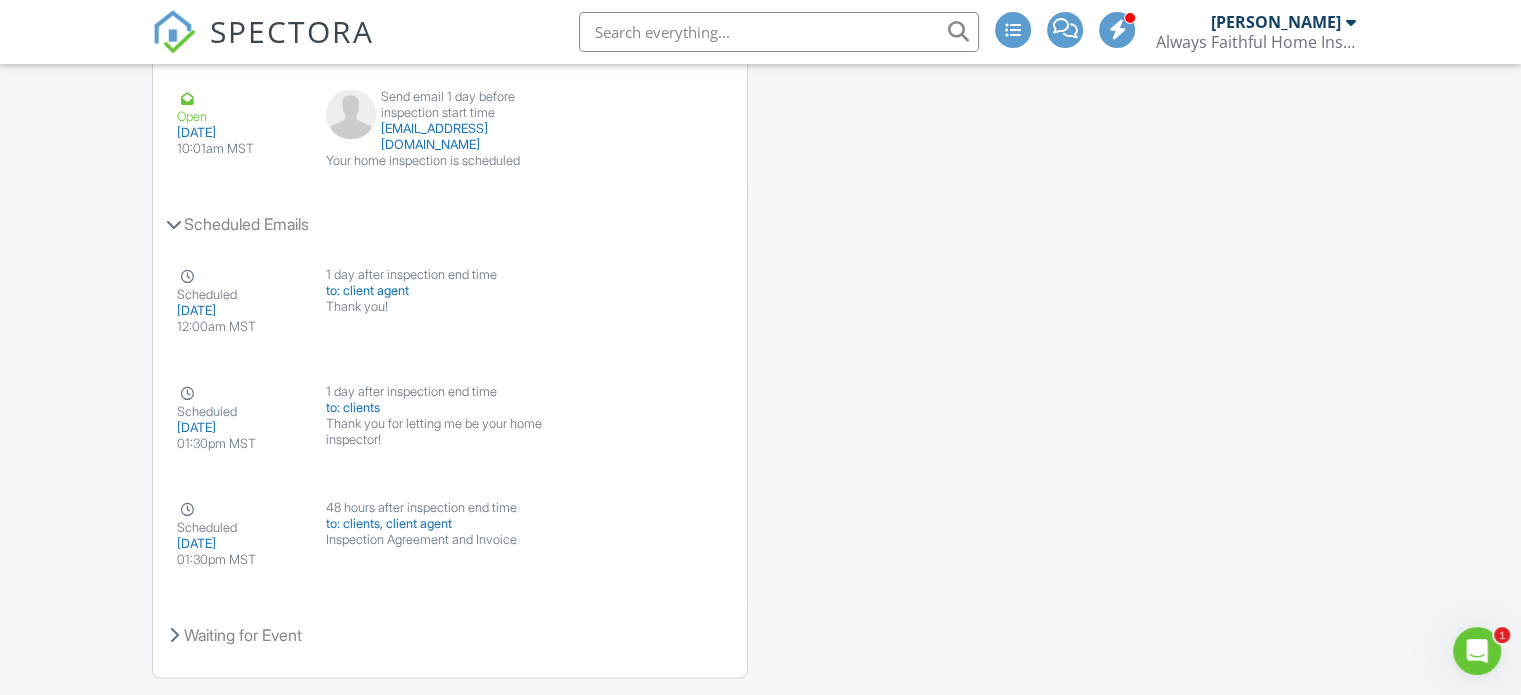 scroll, scrollTop: 3481, scrollLeft: 0, axis: vertical 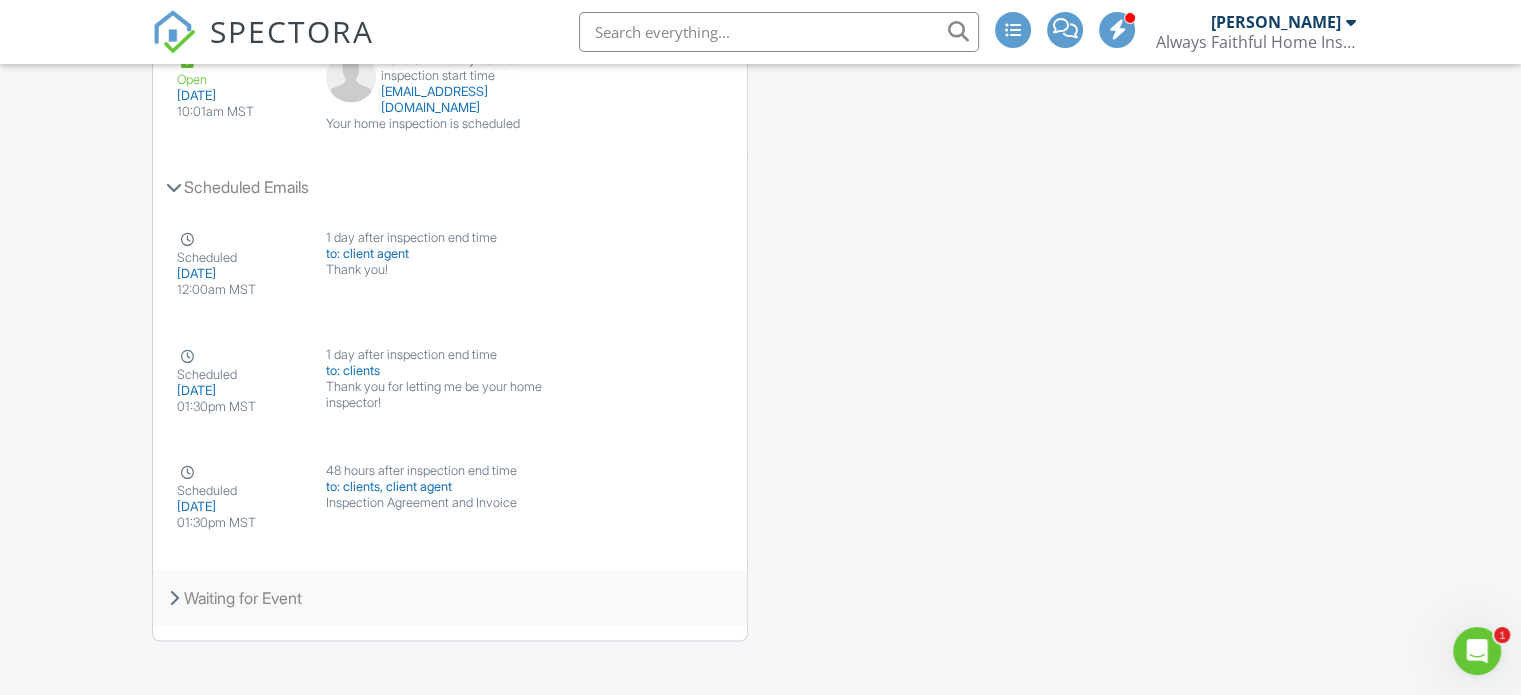 click on "Waiting for Event" at bounding box center [450, 597] 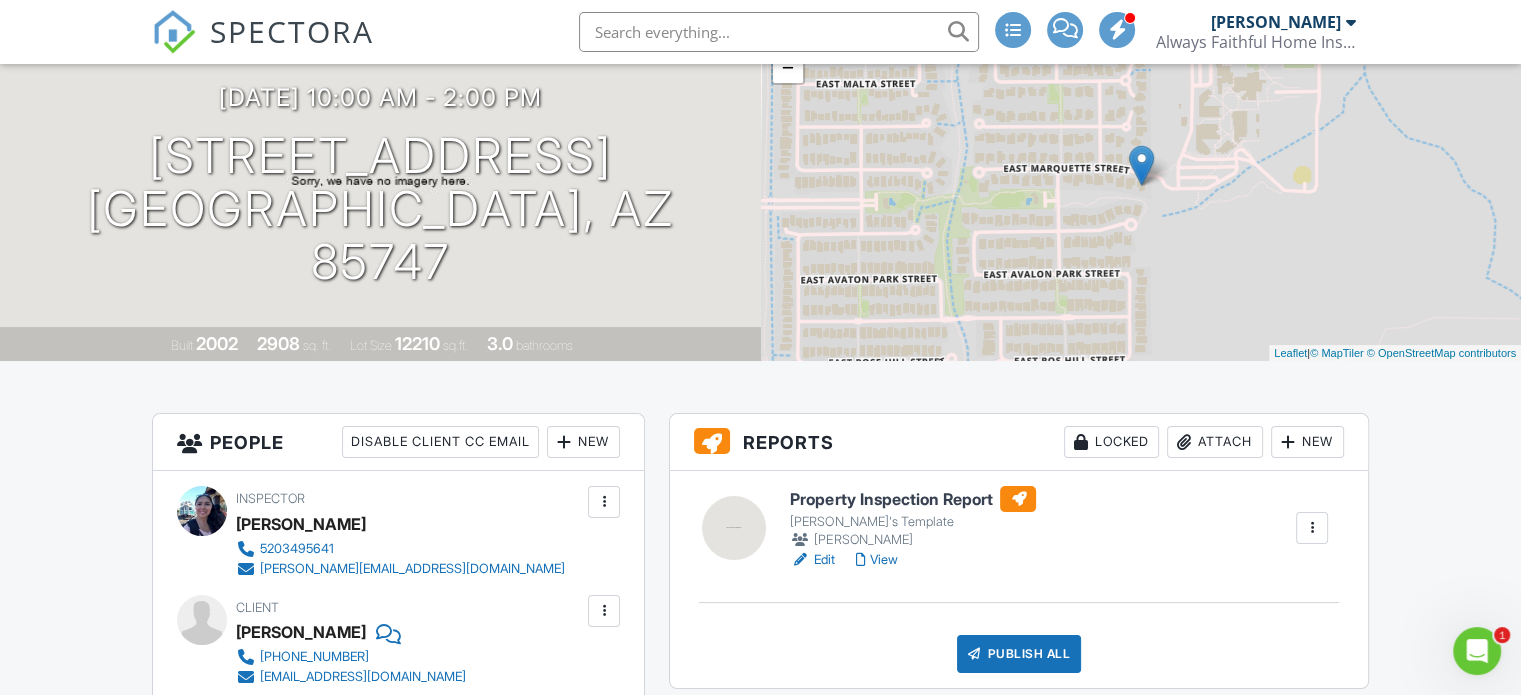 scroll, scrollTop: 0, scrollLeft: 0, axis: both 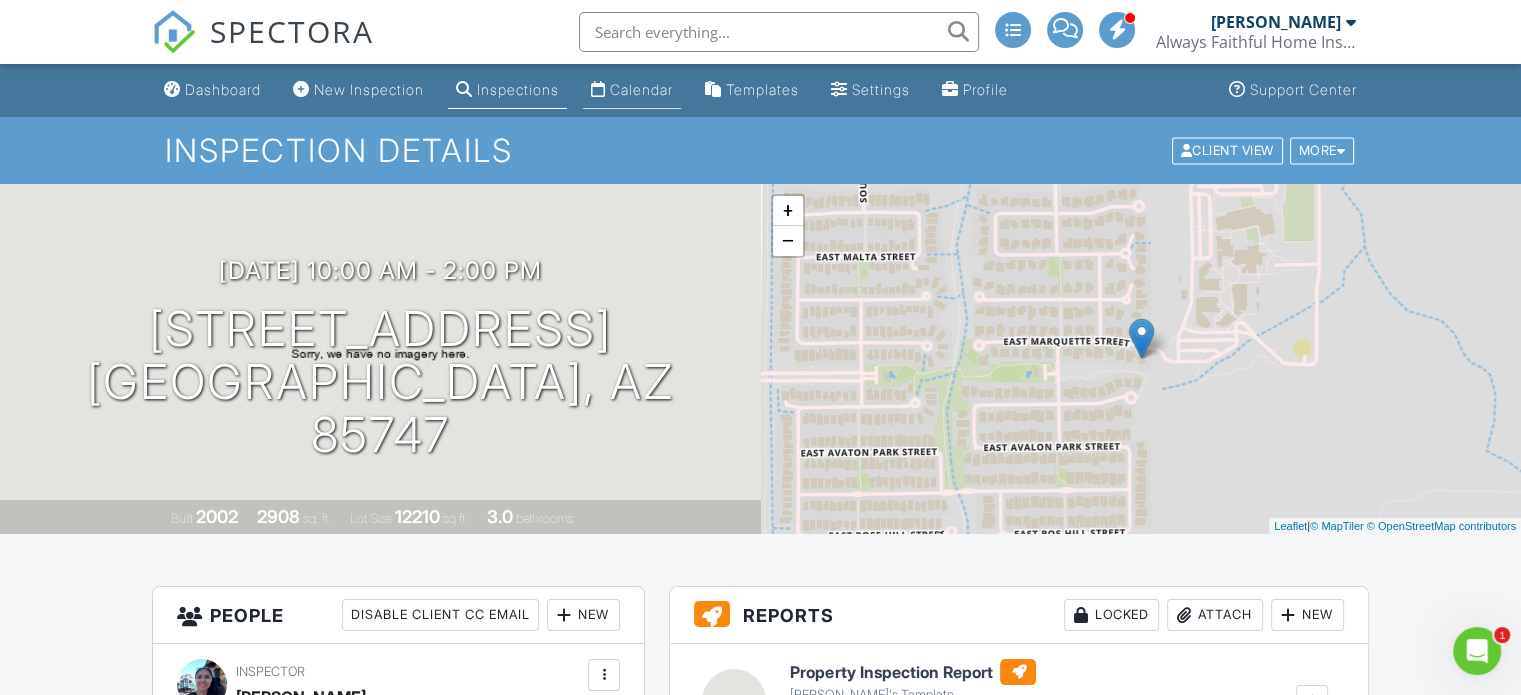 click on "Calendar" at bounding box center [641, 89] 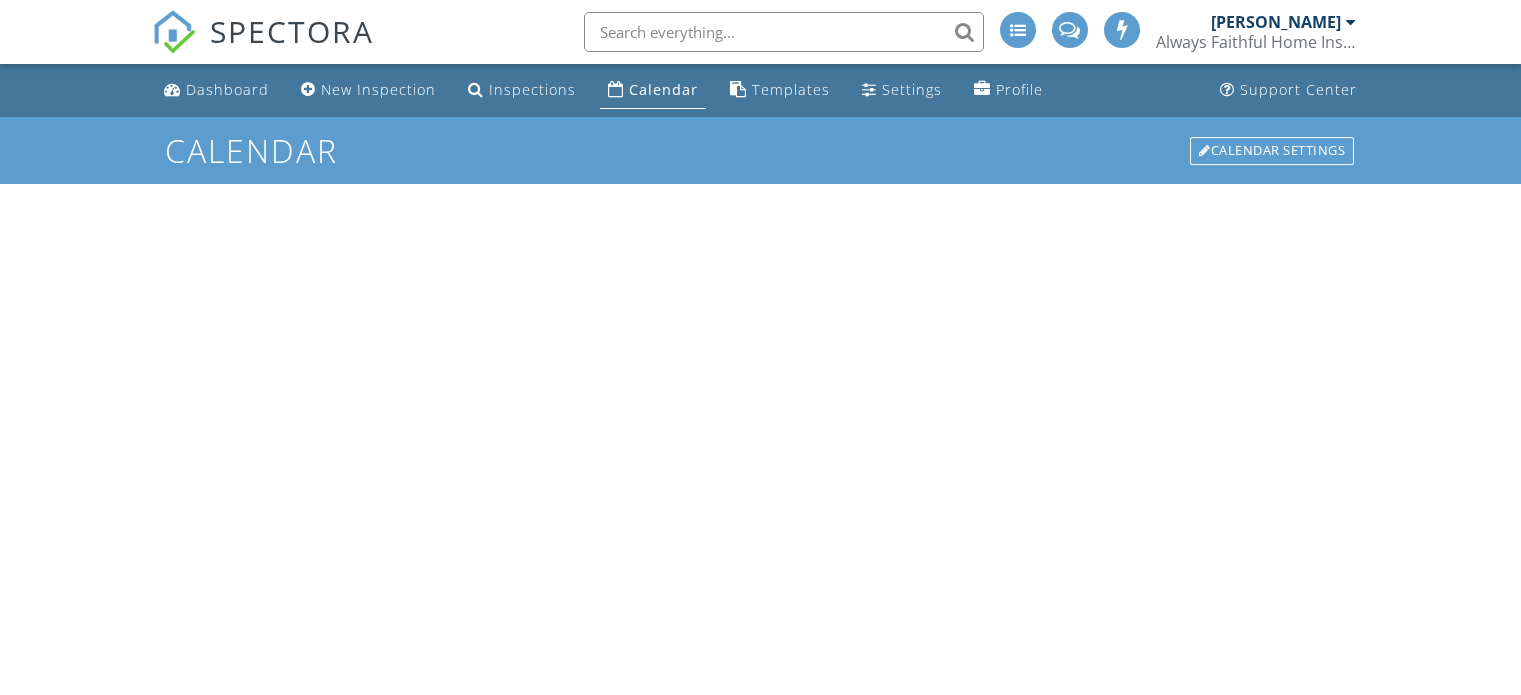 scroll, scrollTop: 0, scrollLeft: 0, axis: both 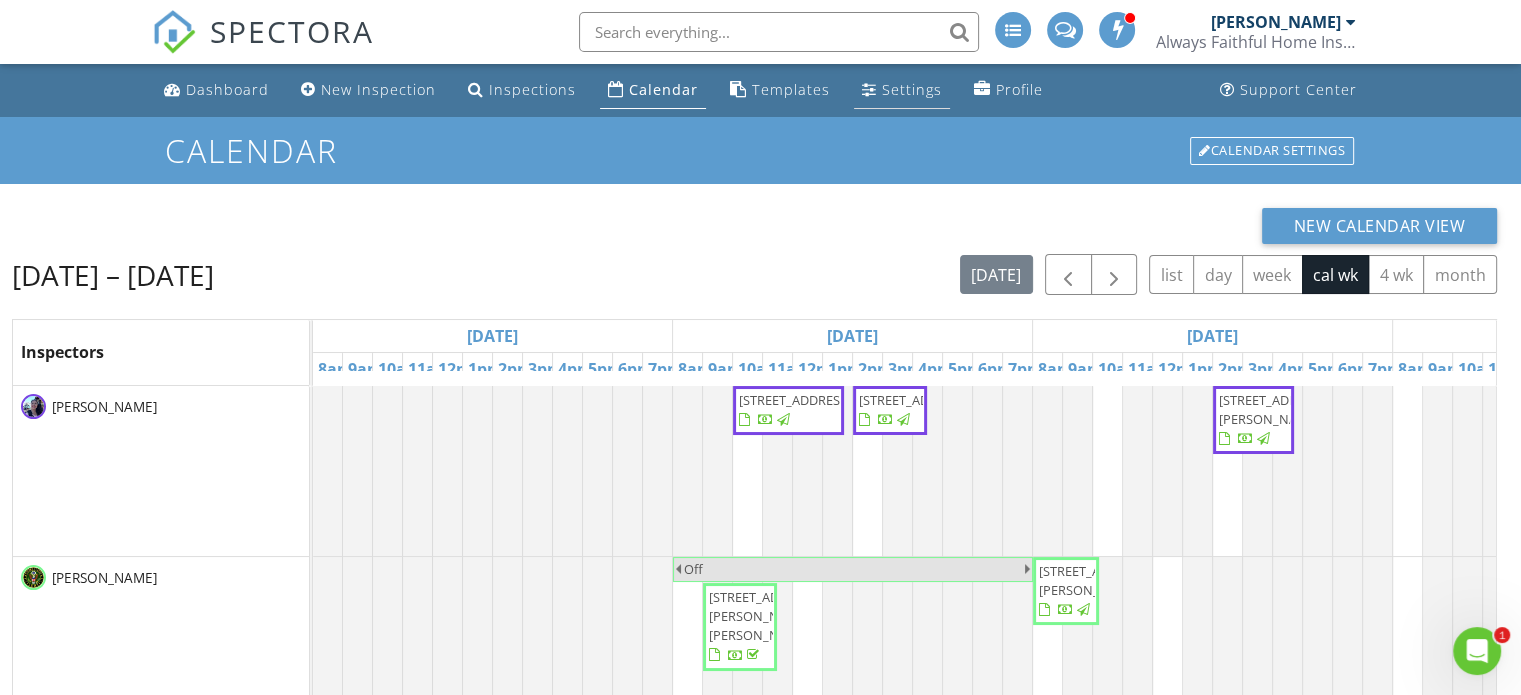 click on "Settings" at bounding box center (912, 89) 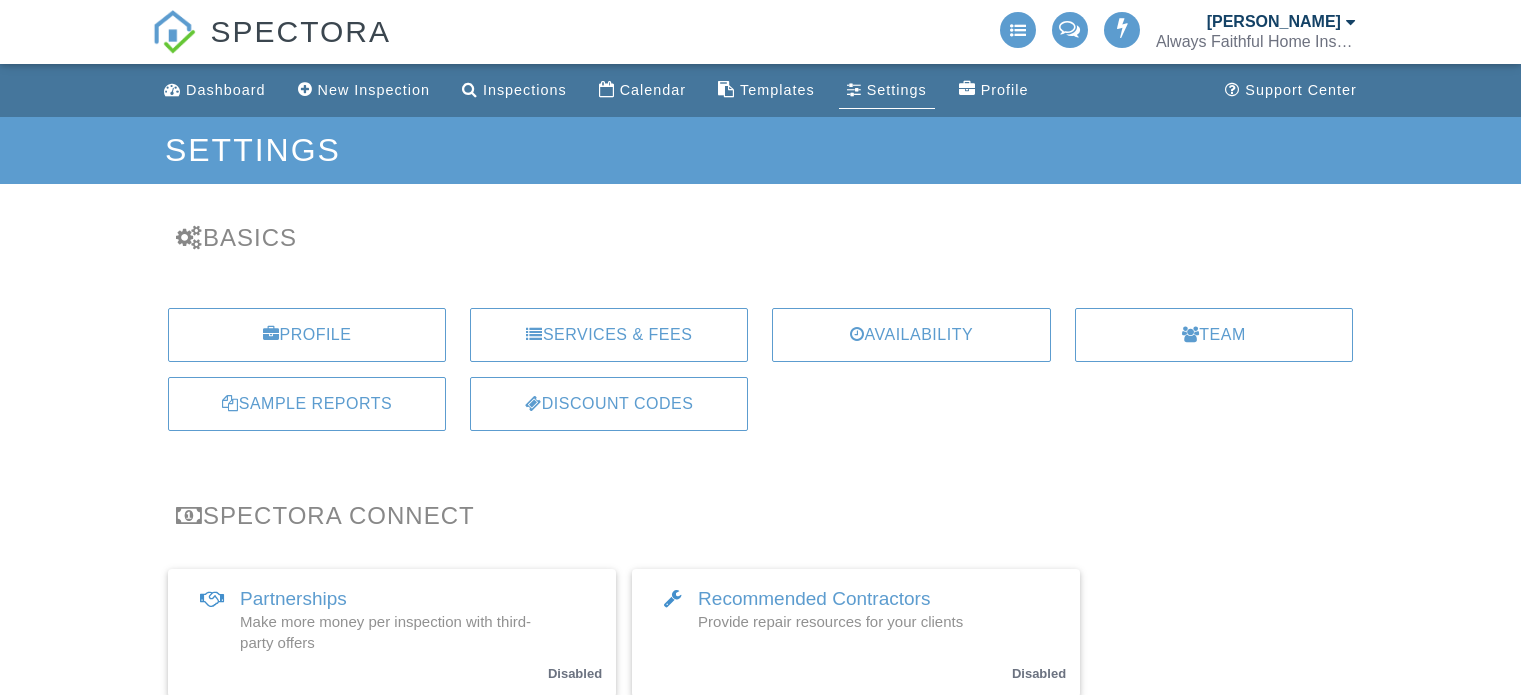 scroll, scrollTop: 0, scrollLeft: 0, axis: both 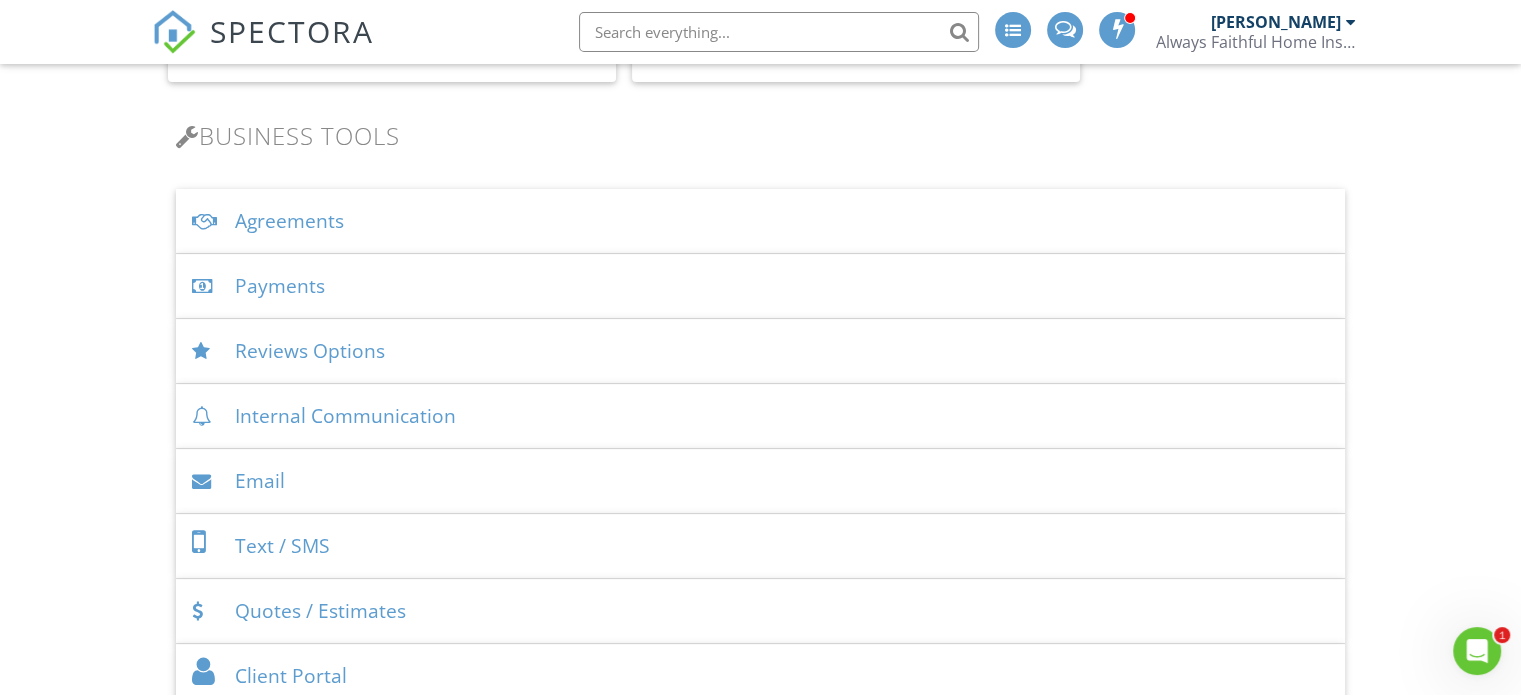 click on "Agreements" at bounding box center (760, 221) 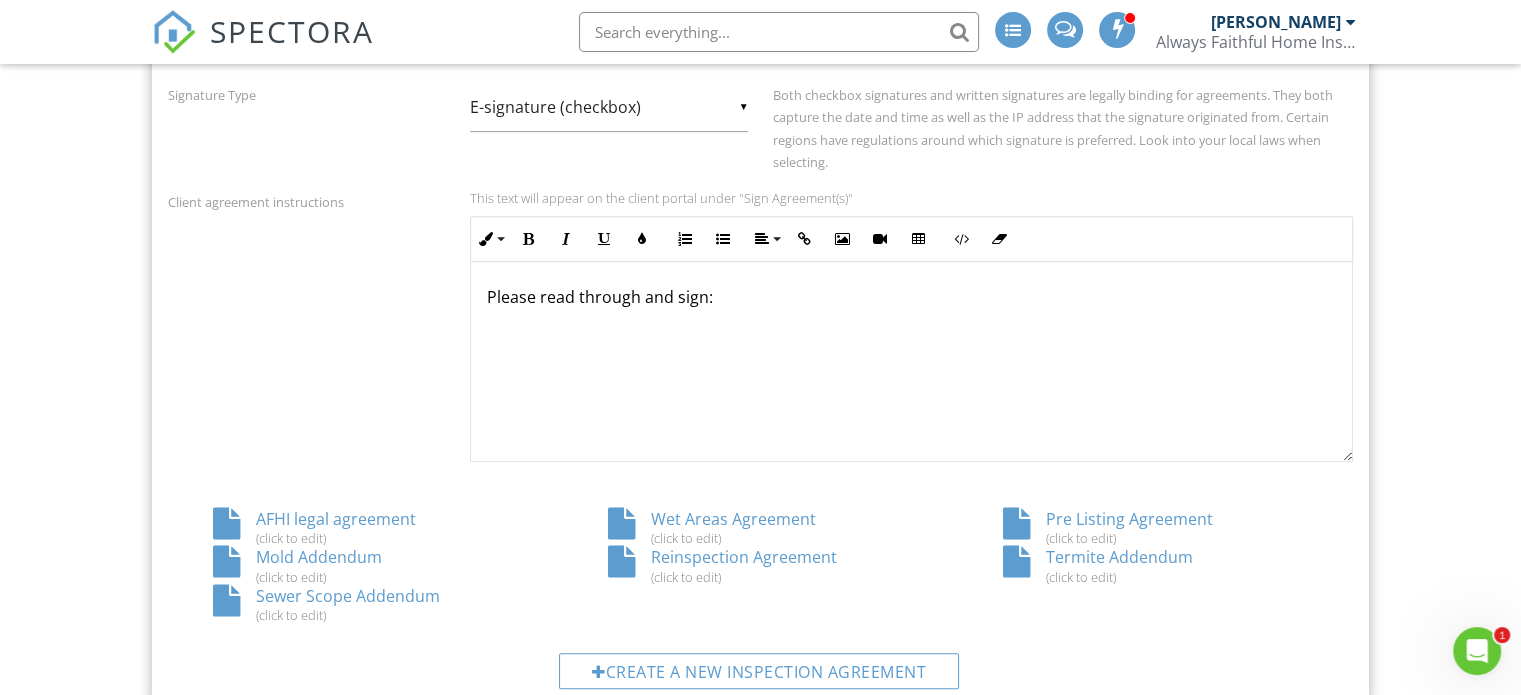 scroll, scrollTop: 811, scrollLeft: 0, axis: vertical 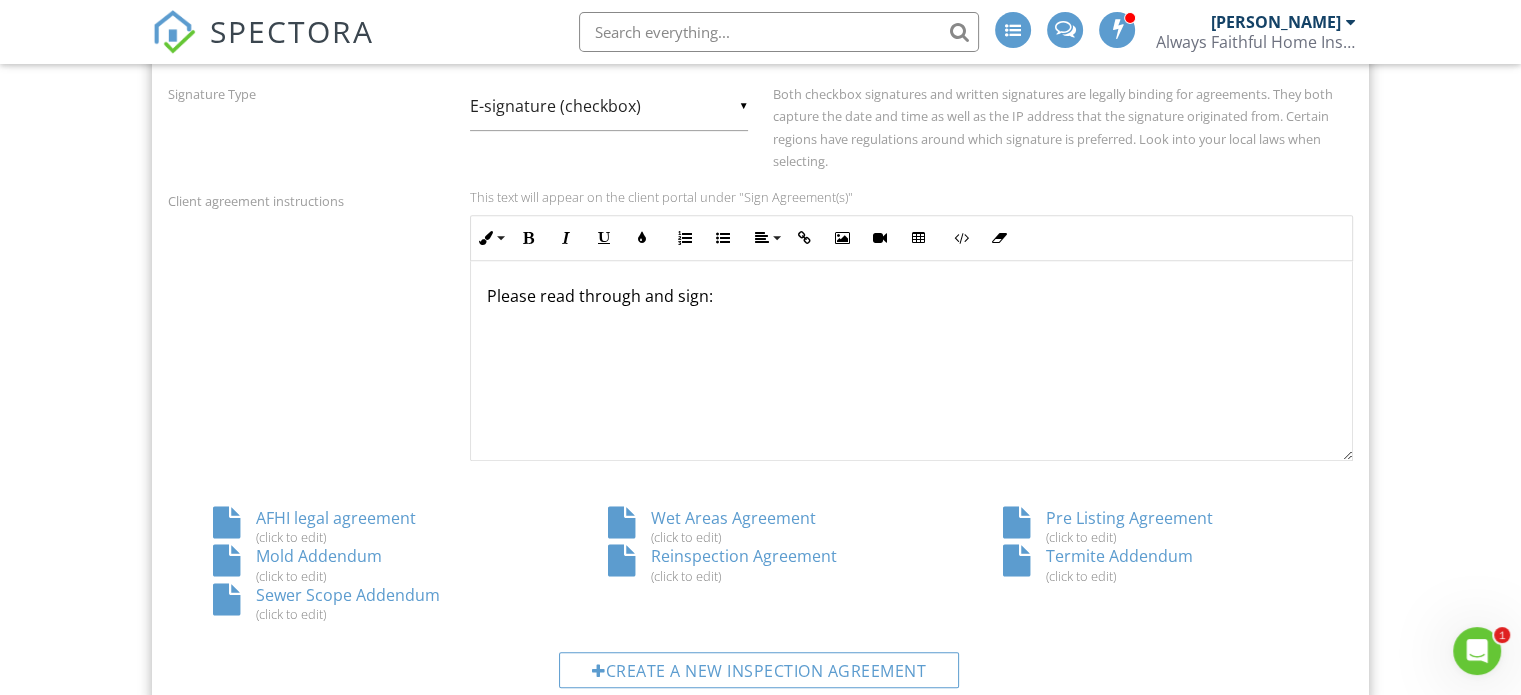 click on "AFHI legal agreement
(click to edit)" at bounding box center [365, 526] 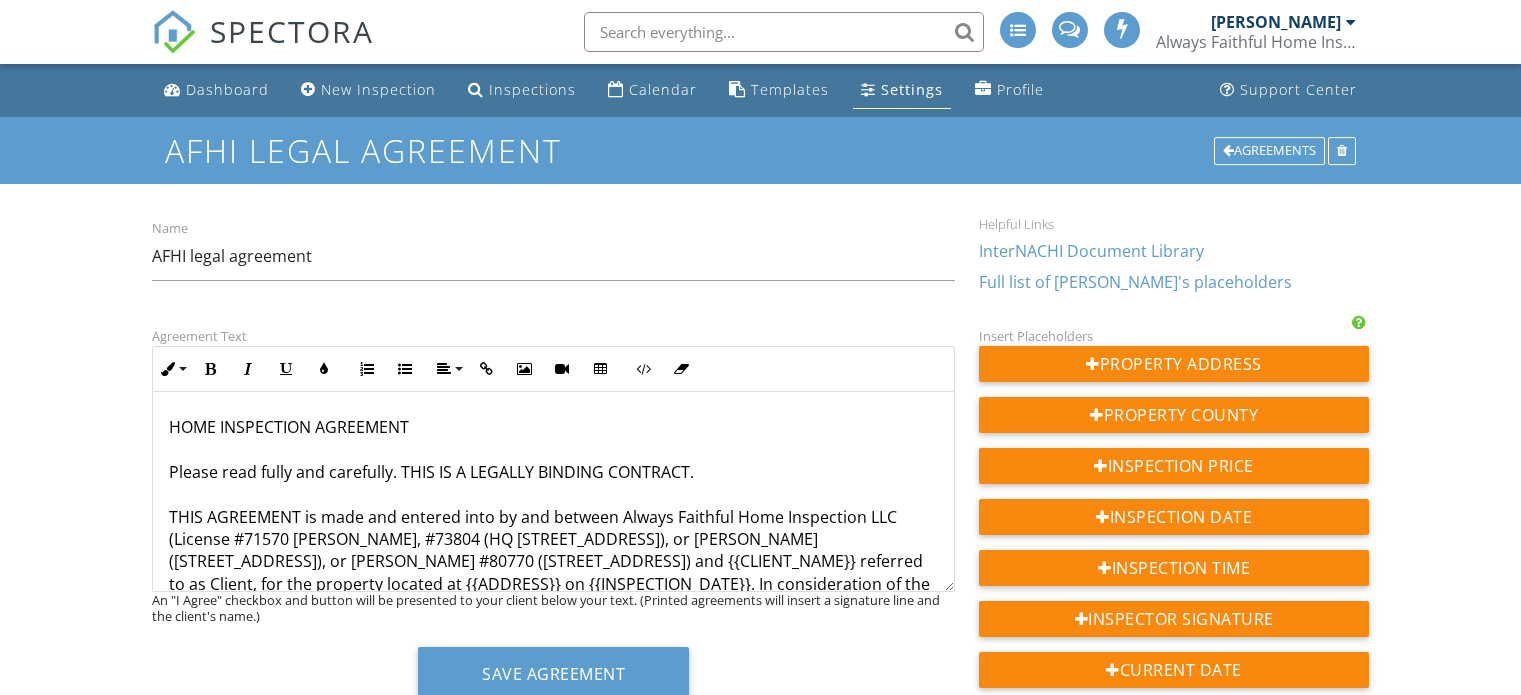 scroll, scrollTop: 0, scrollLeft: 0, axis: both 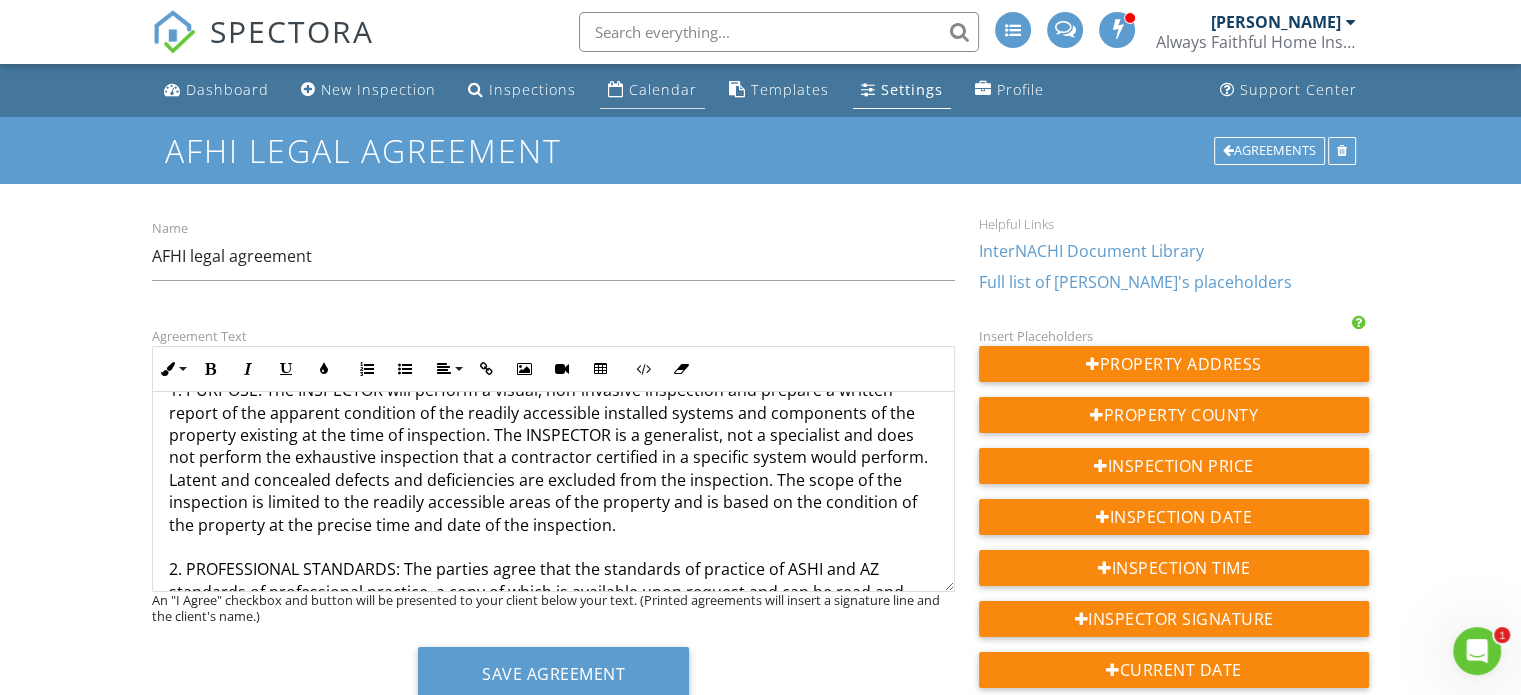 click on "Calendar" at bounding box center [663, 89] 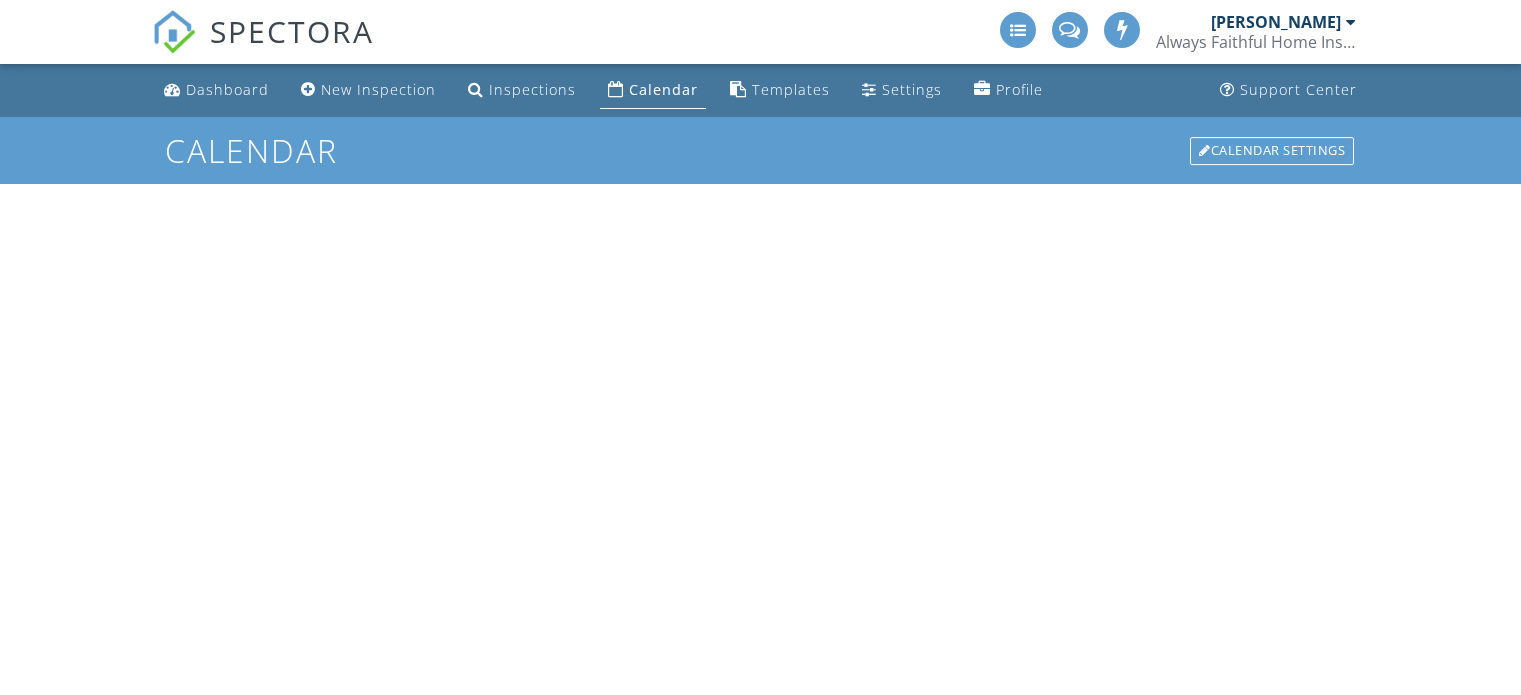 scroll, scrollTop: 0, scrollLeft: 0, axis: both 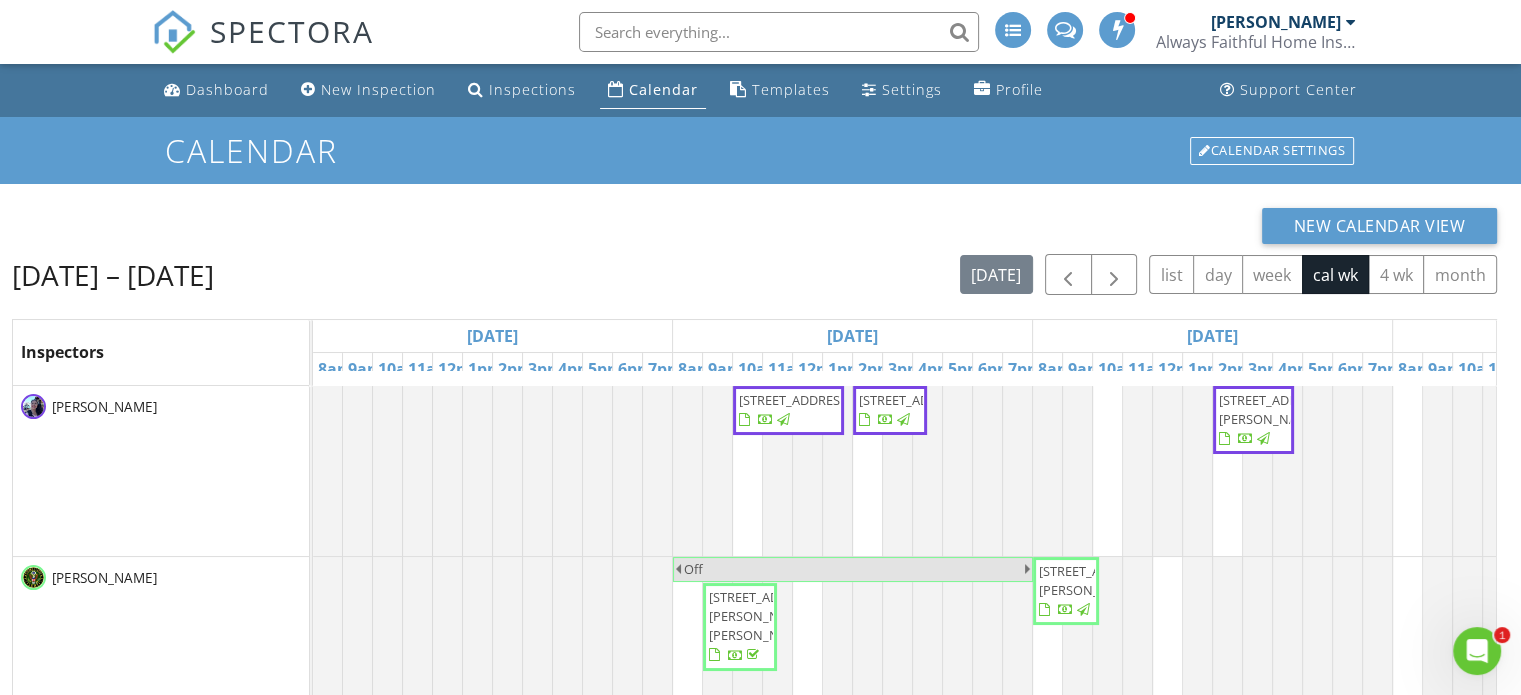 click on "[STREET_ADDRESS]" at bounding box center [890, 410] 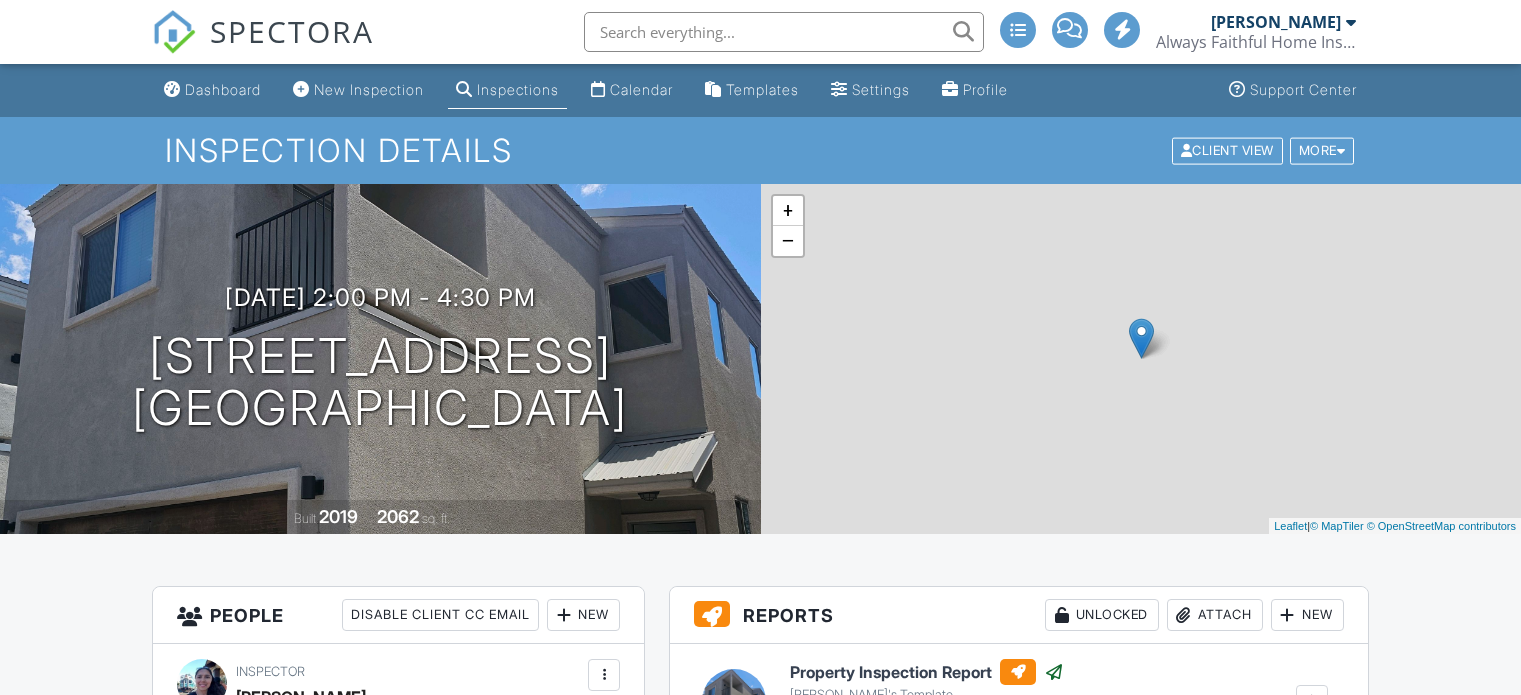 scroll, scrollTop: 0, scrollLeft: 0, axis: both 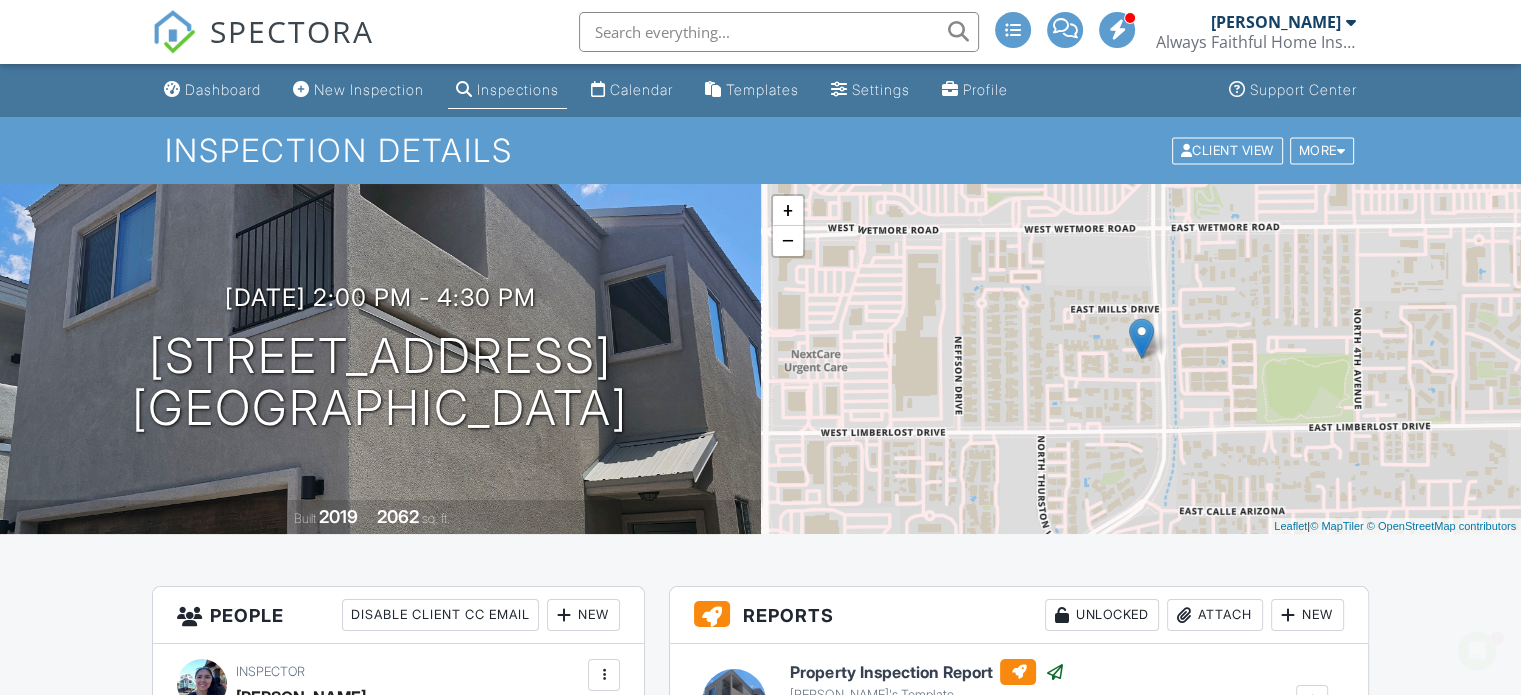 click on "Reports
Unlocked
Attach
New
Property Inspection Report
Celia's Template
Celia Webb
Edit
View
Assign Inspectors
Copy
View Log
RRB Log
Delete
Published at 07/07/2025  3:37 PM
Resend Email/Text
Publish report?
Before publishing from the web, click "Preview/Publish" in the Report Editor to save your changes ( don't know where that is? ). If this is not clicked, your latest changes may not appear in the report.
This will make this report available to your client and/or agent. It will not send out a notification.
To send an email, use 'Publish All' below or jump into the report and use the 'Publish' button there.
Cancel
Publish
Share archived report
To
Subject
Inspection Report For 156 E Stone Ct, Tucson, AZ 85705
Text
Inline Style XLarge Large Normal Small Light Small/Light Bold" at bounding box center [1019, 1365] 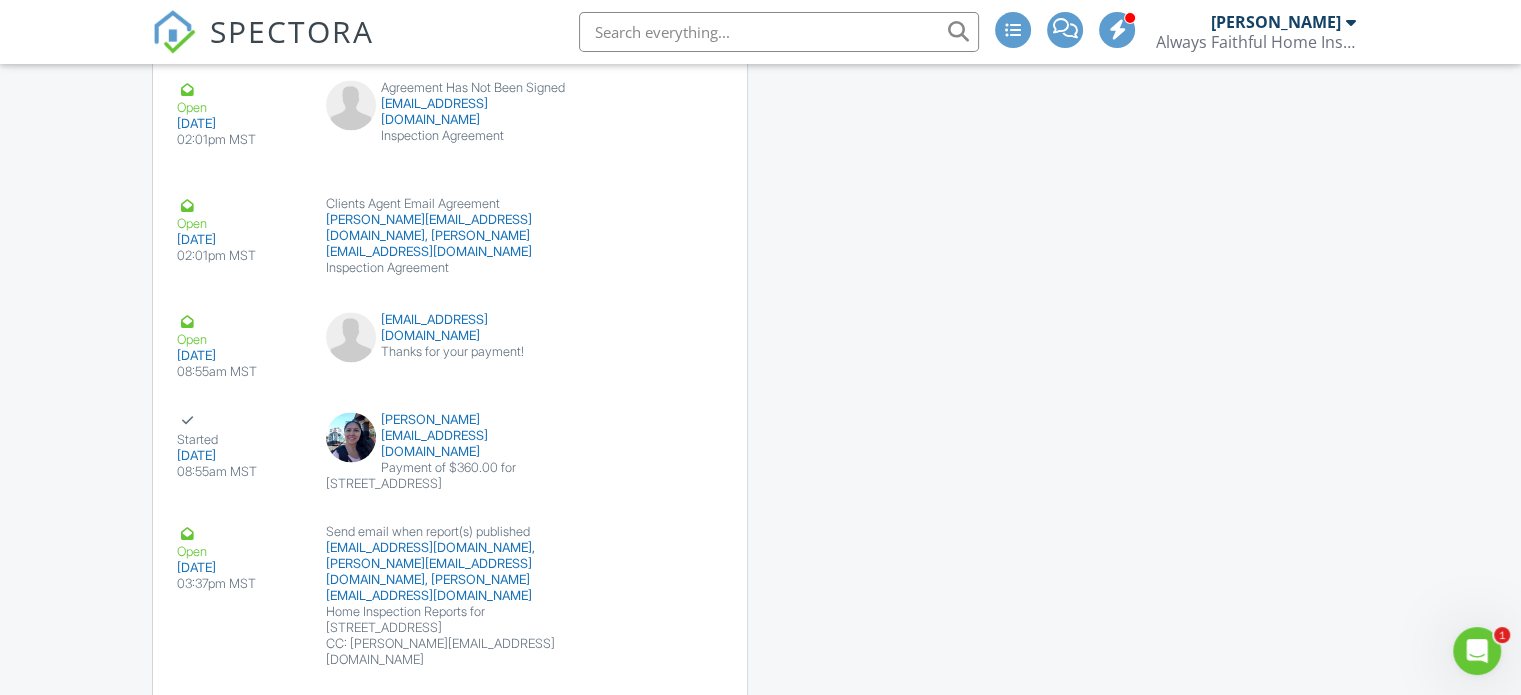 scroll, scrollTop: 3032, scrollLeft: 0, axis: vertical 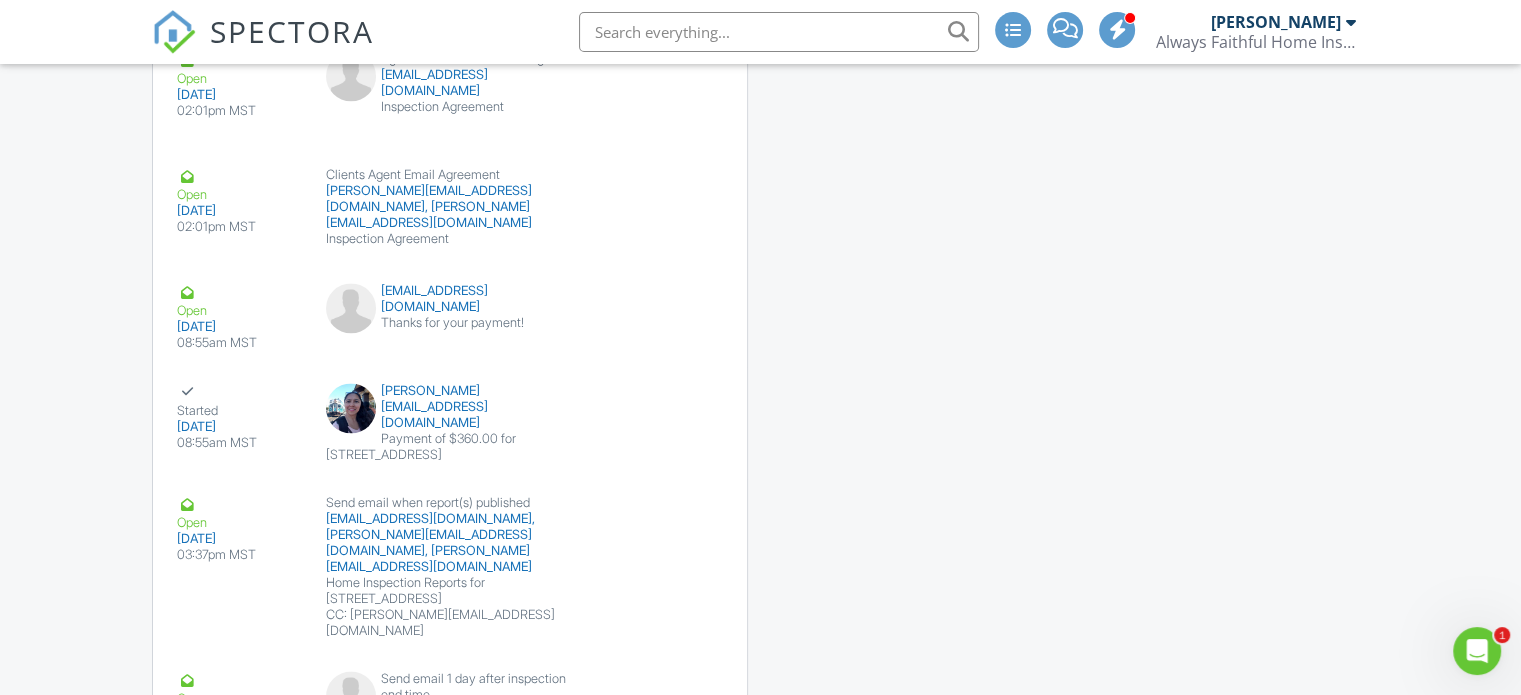 drag, startPoint x: 900, startPoint y: 294, endPoint x: 854, endPoint y: 300, distance: 46.389652 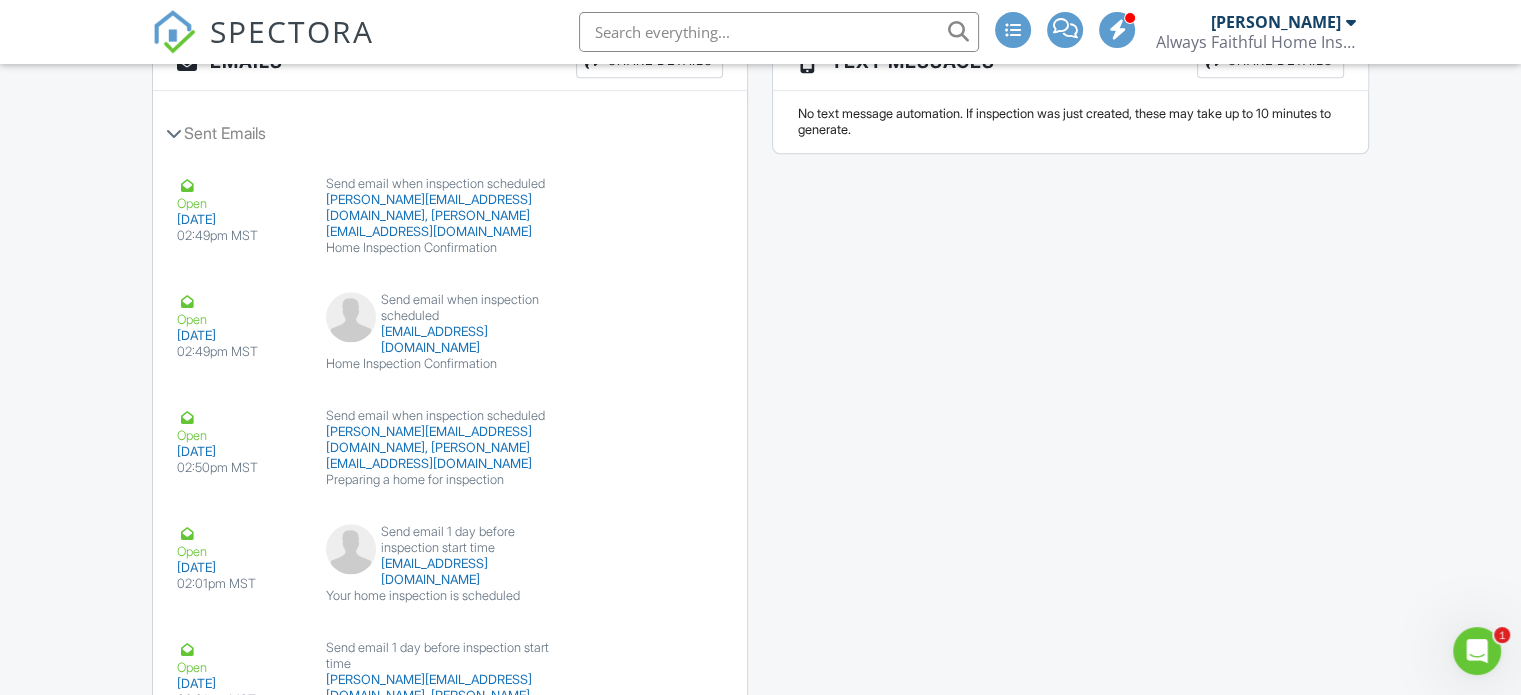 scroll, scrollTop: 2312, scrollLeft: 0, axis: vertical 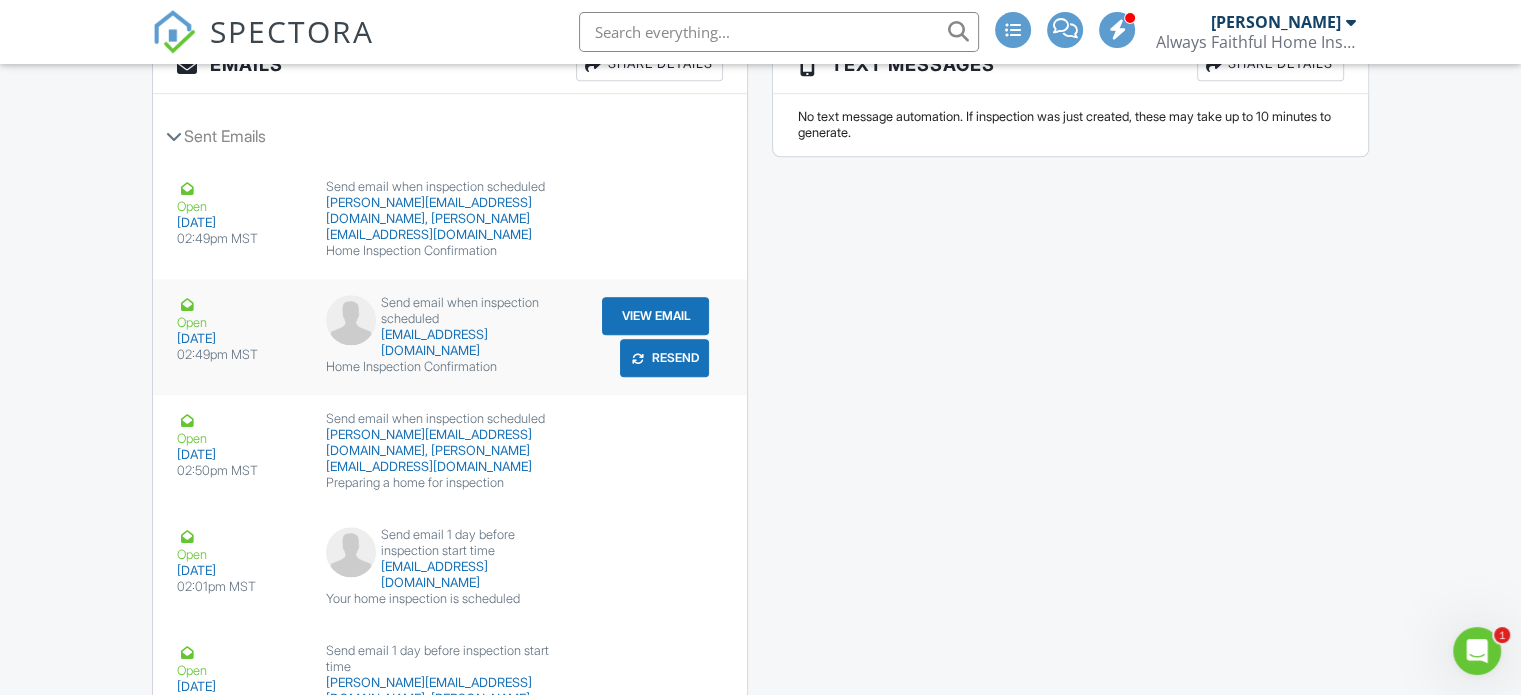 click on "View Email" at bounding box center [655, 316] 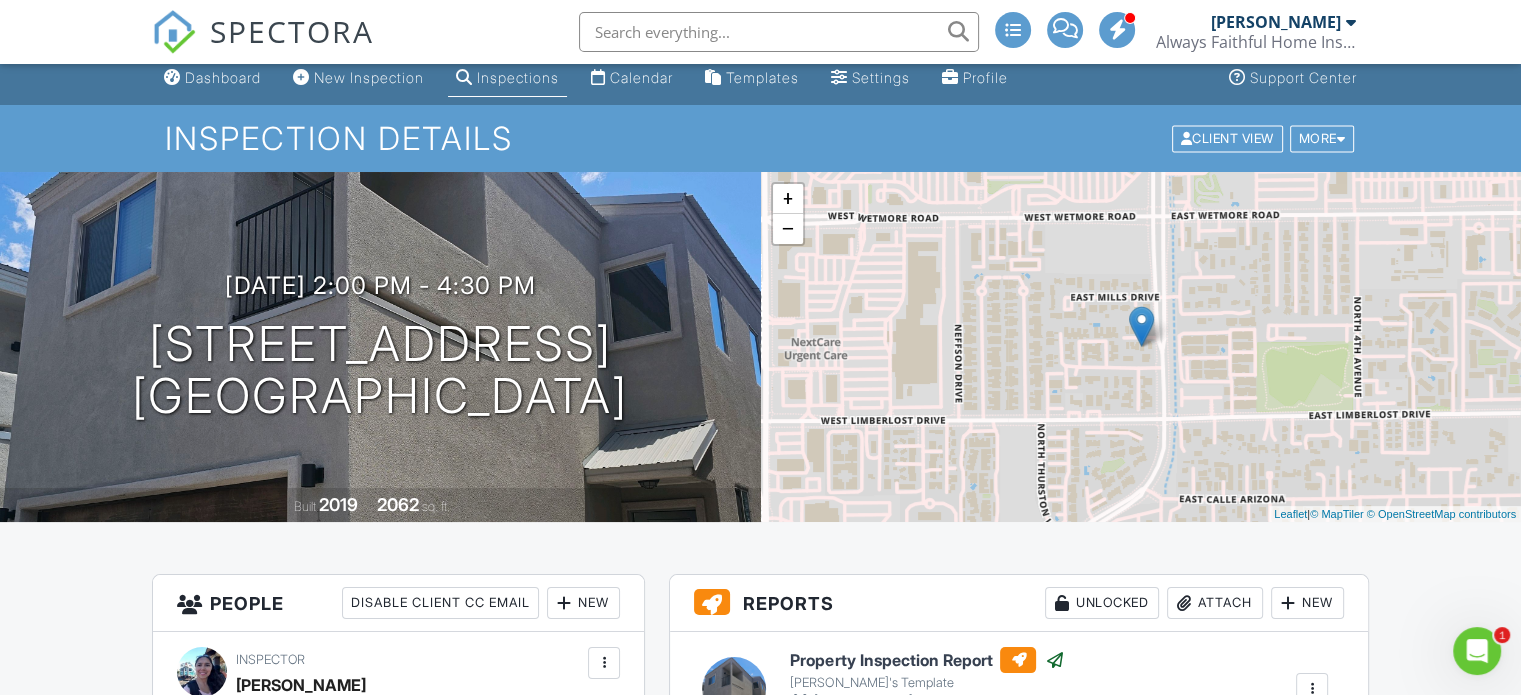 scroll, scrollTop: 0, scrollLeft: 0, axis: both 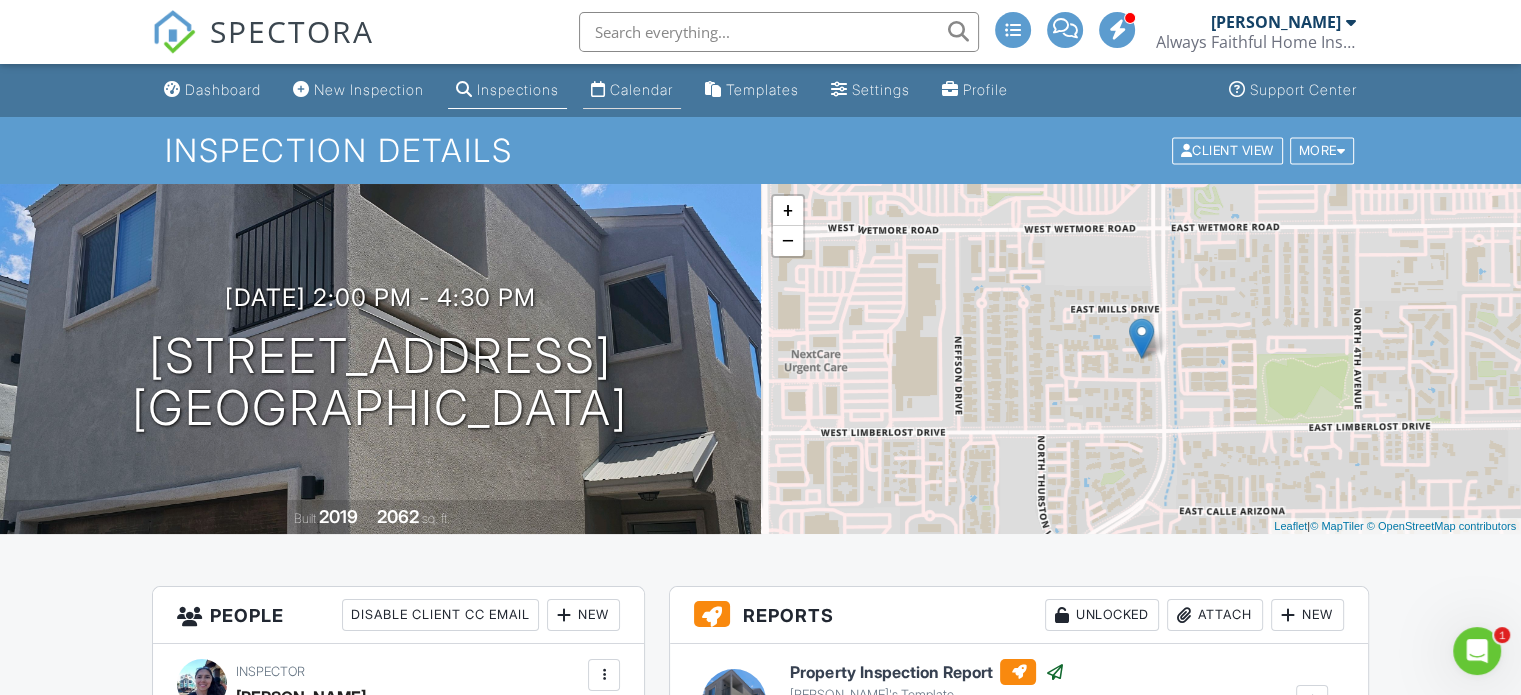 click on "Calendar" at bounding box center [641, 89] 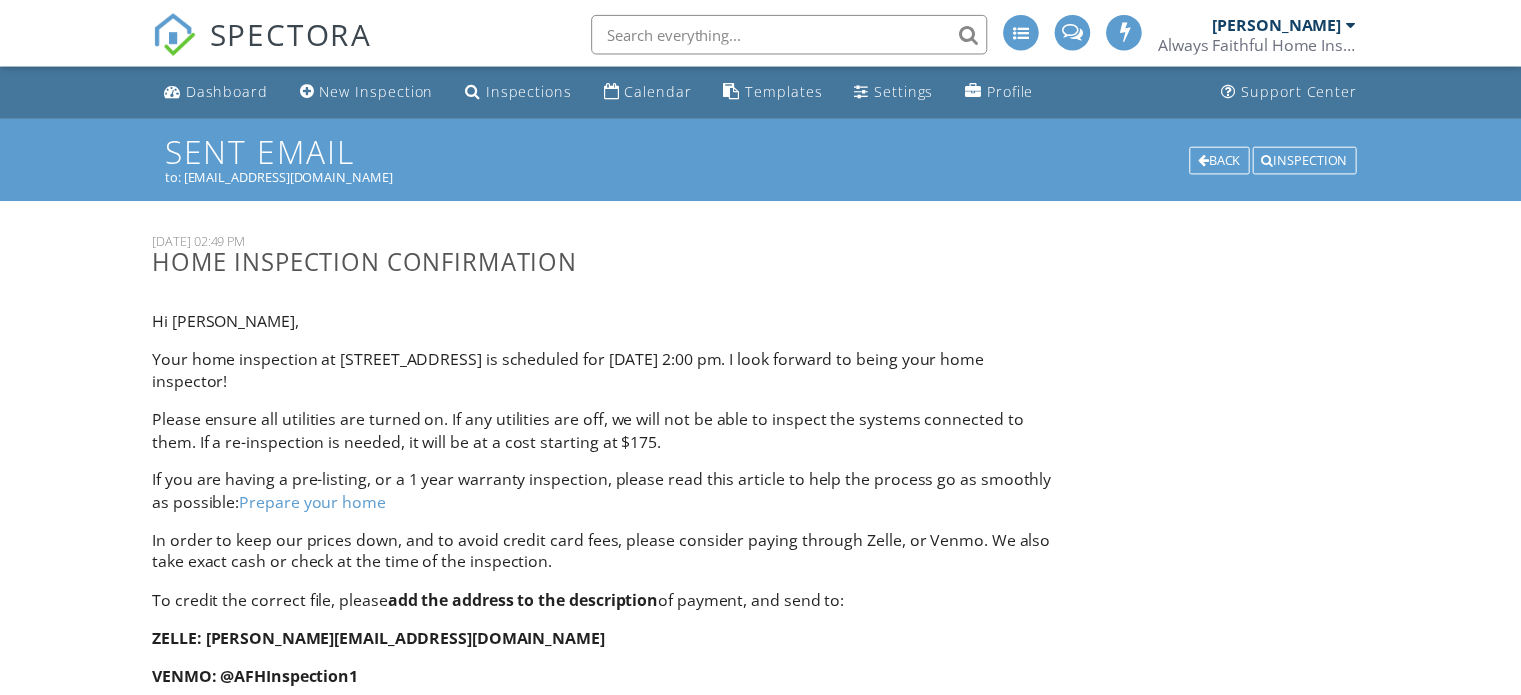 scroll, scrollTop: 0, scrollLeft: 0, axis: both 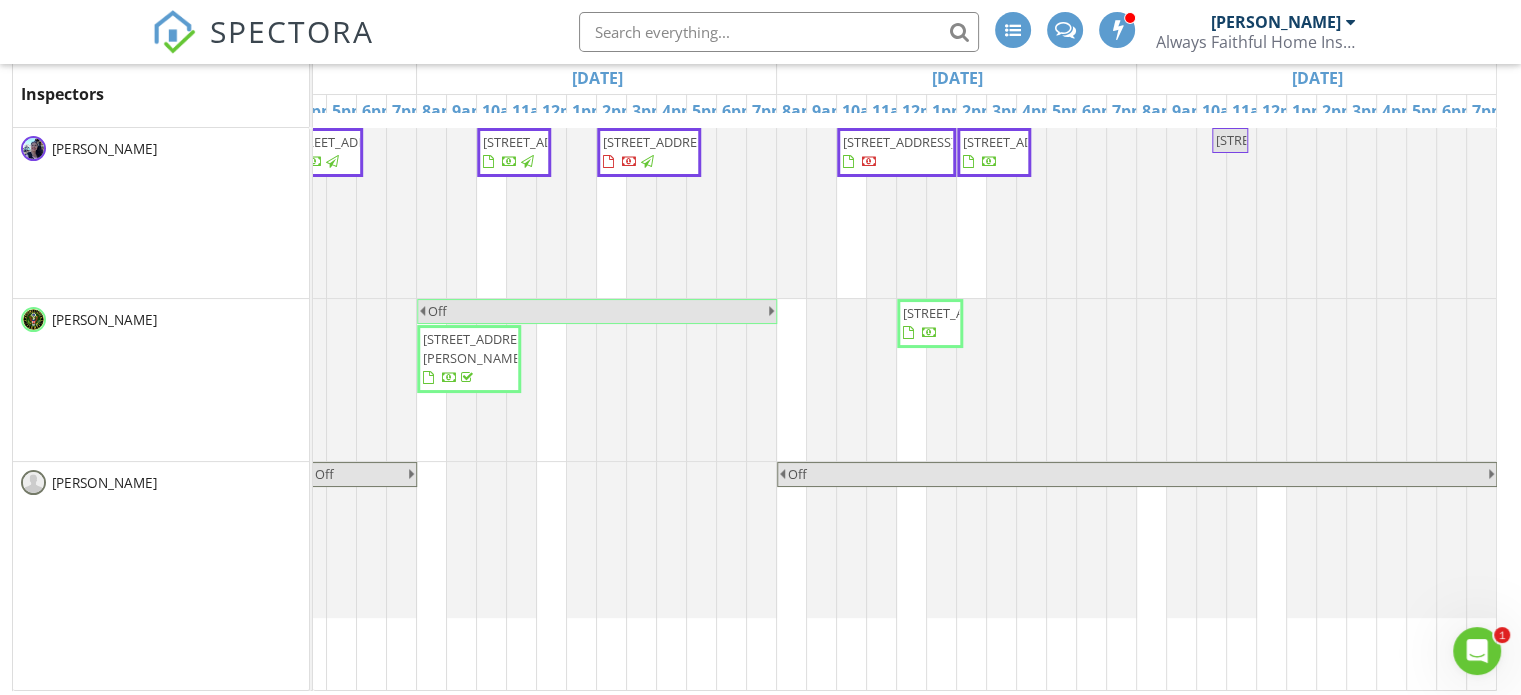 click on "[STREET_ADDRESS][PERSON_NAME]" at bounding box center [469, 359] 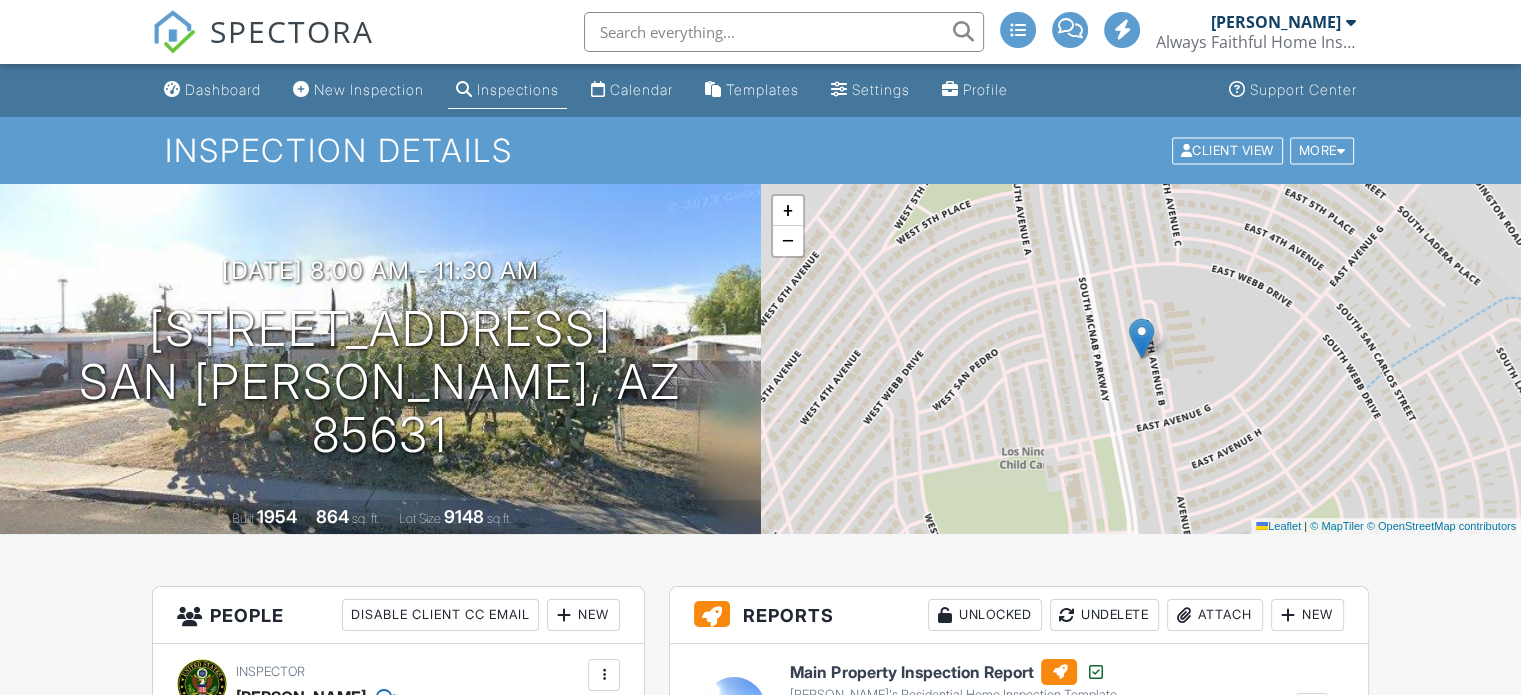 scroll, scrollTop: 235, scrollLeft: 0, axis: vertical 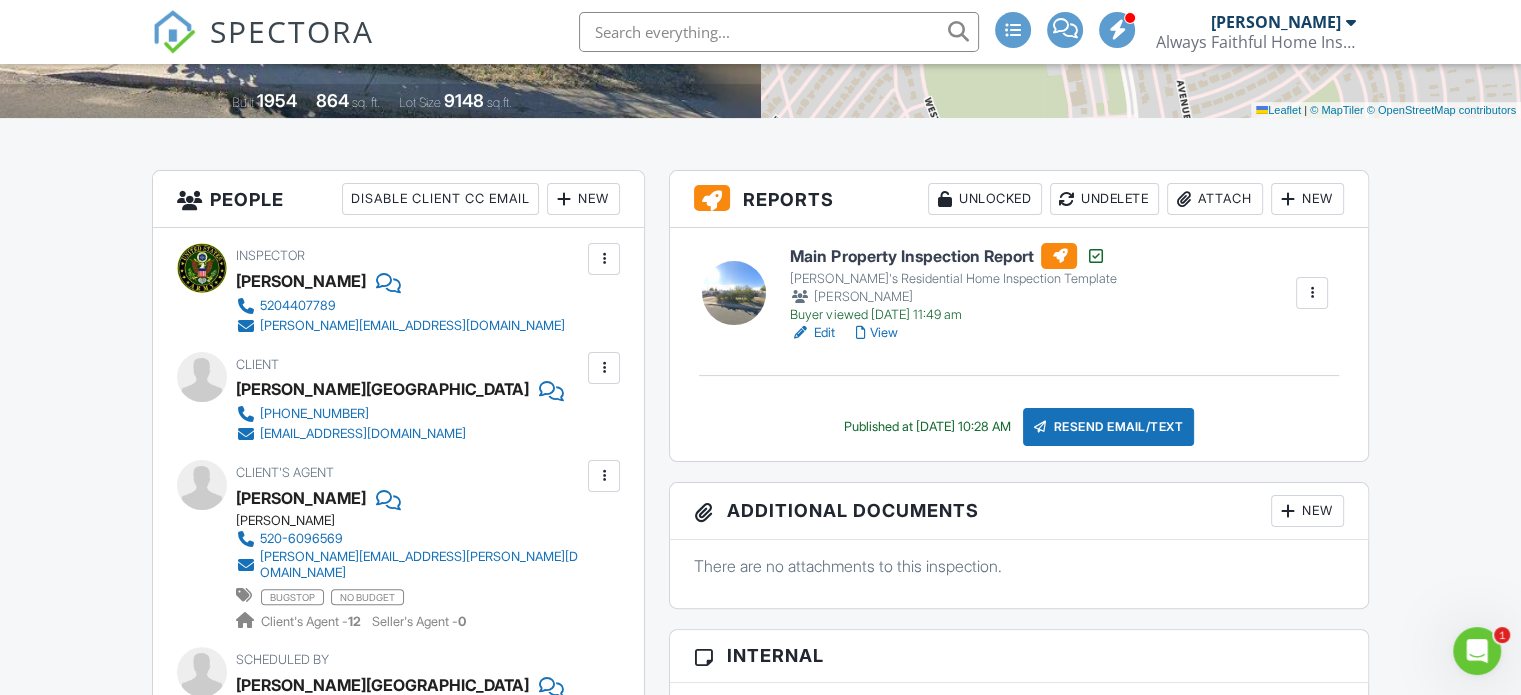 click on "View" at bounding box center (876, 333) 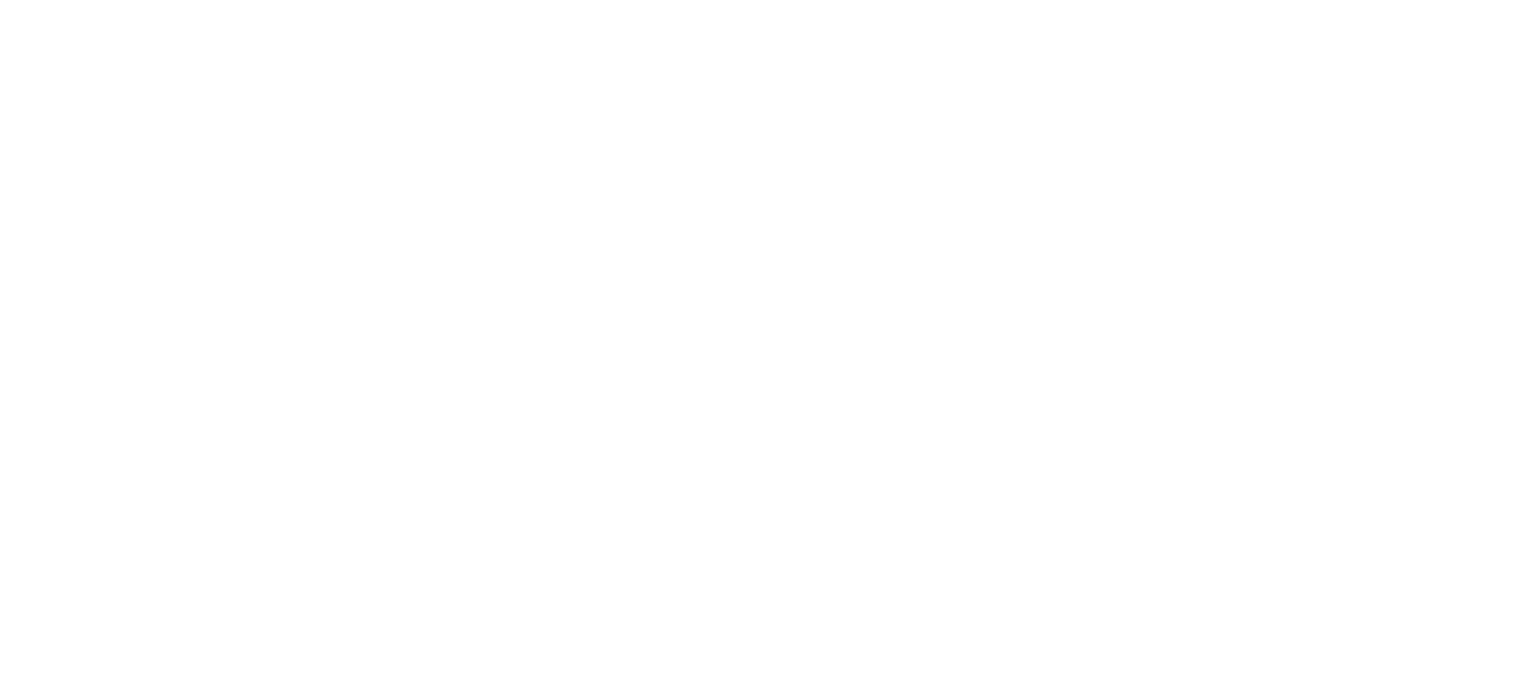scroll, scrollTop: 0, scrollLeft: 0, axis: both 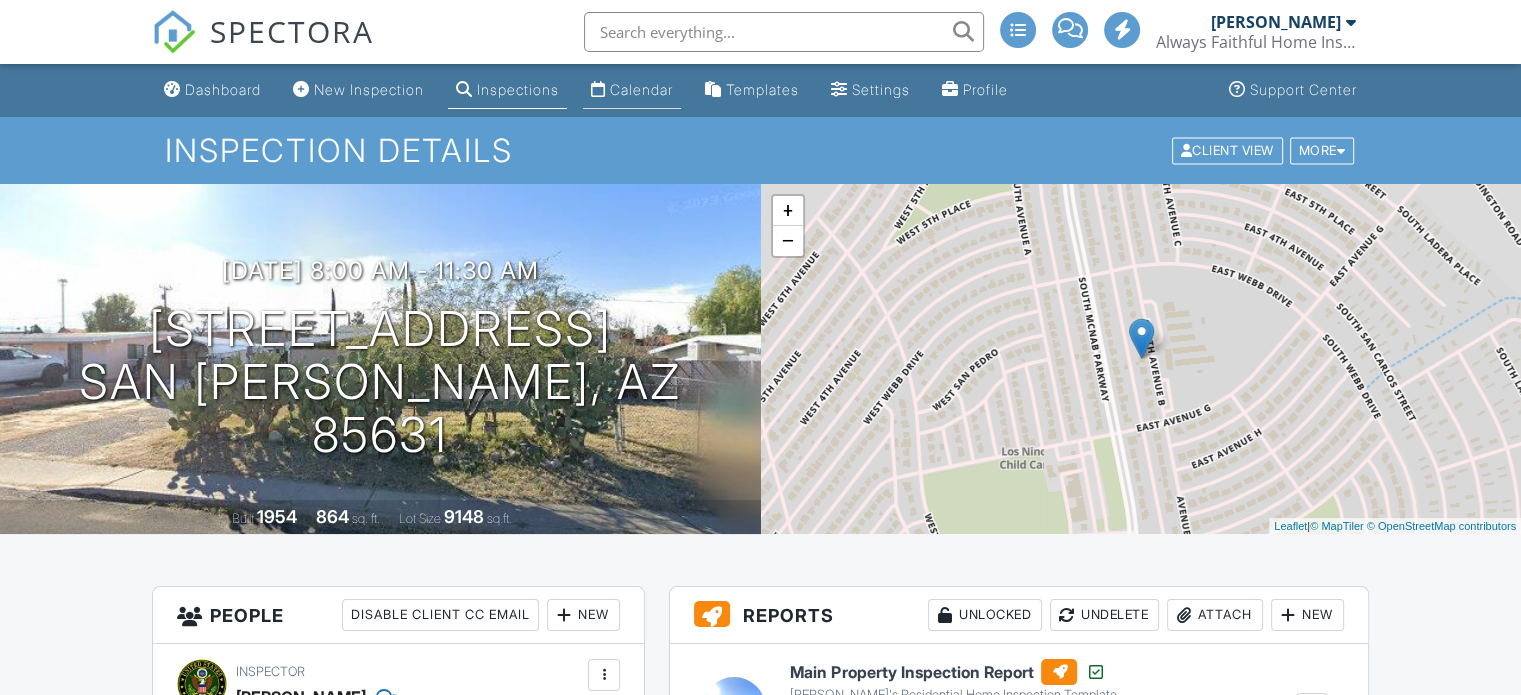 click on "Calendar" at bounding box center [641, 89] 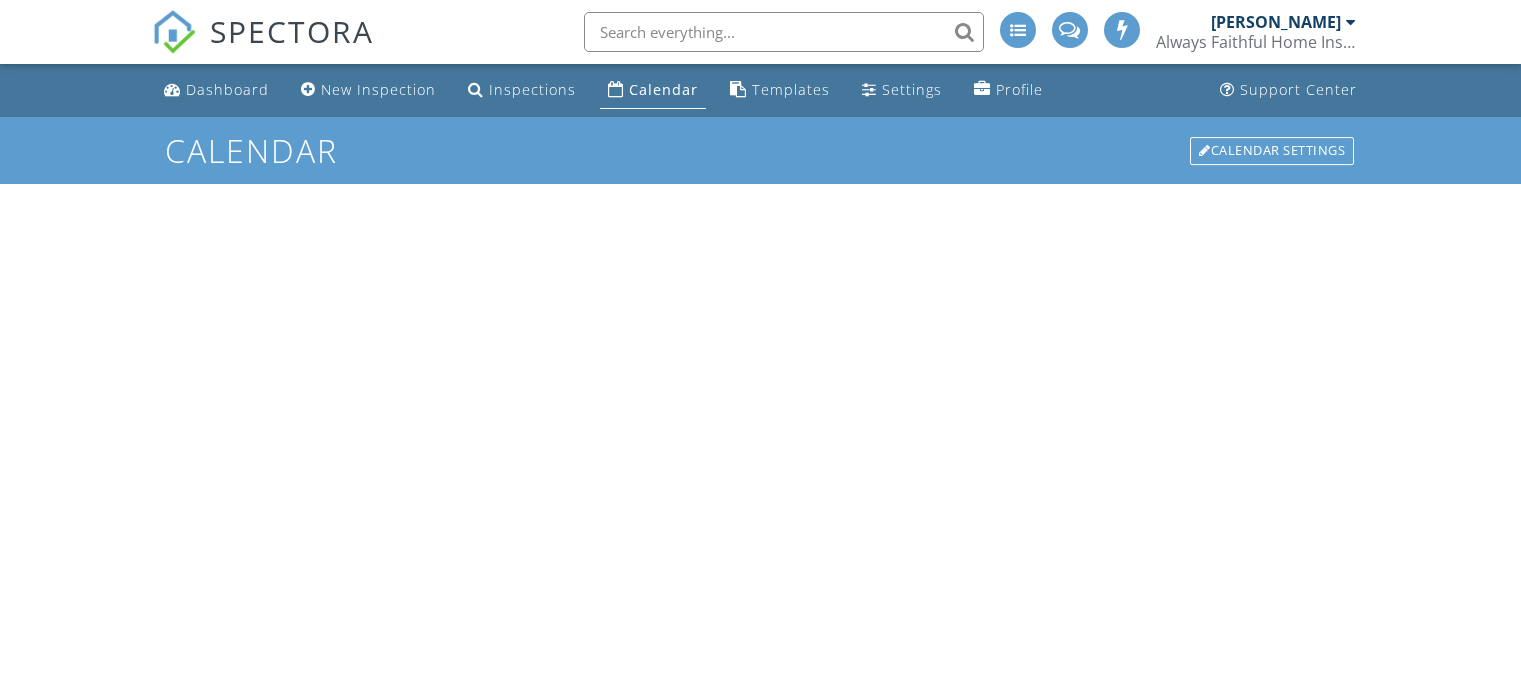 scroll, scrollTop: 0, scrollLeft: 0, axis: both 